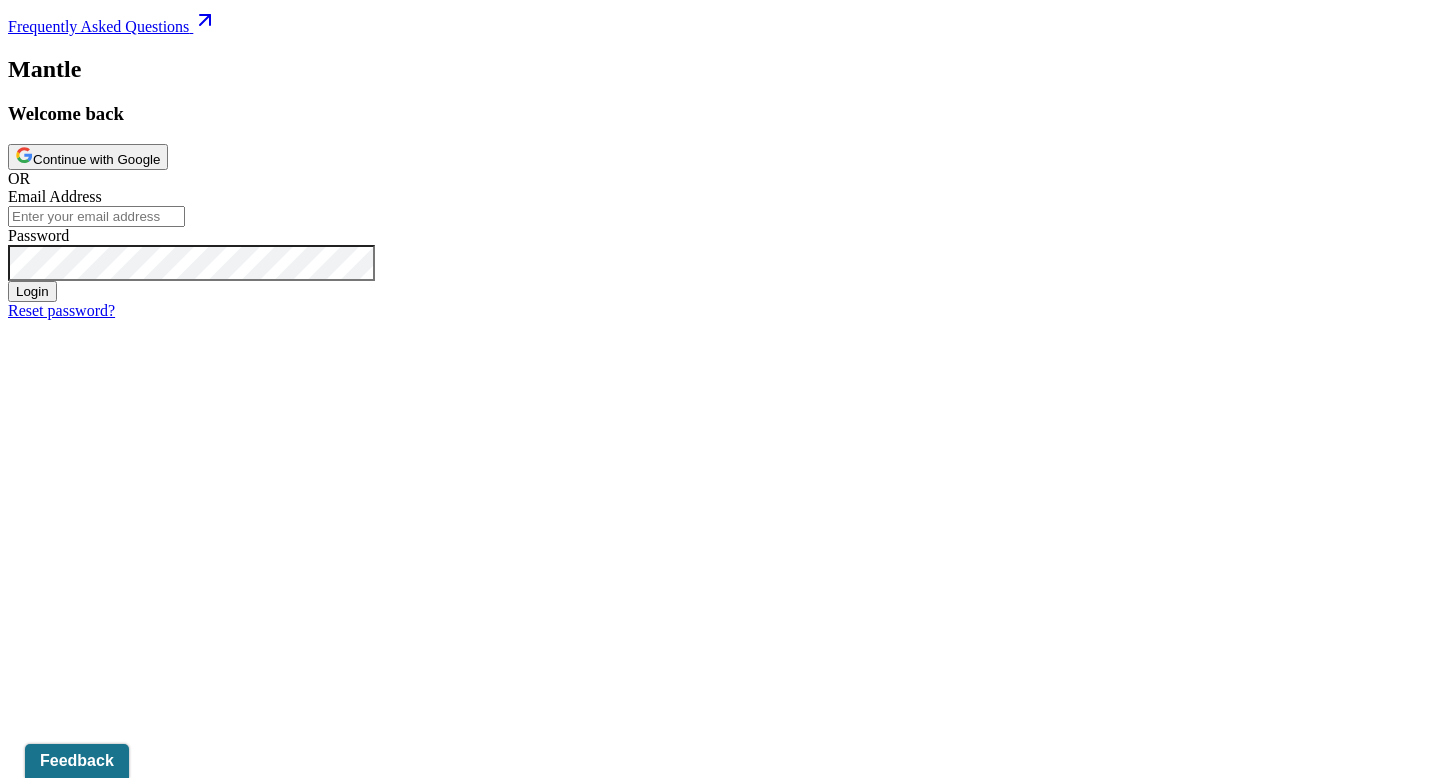 scroll, scrollTop: 0, scrollLeft: 0, axis: both 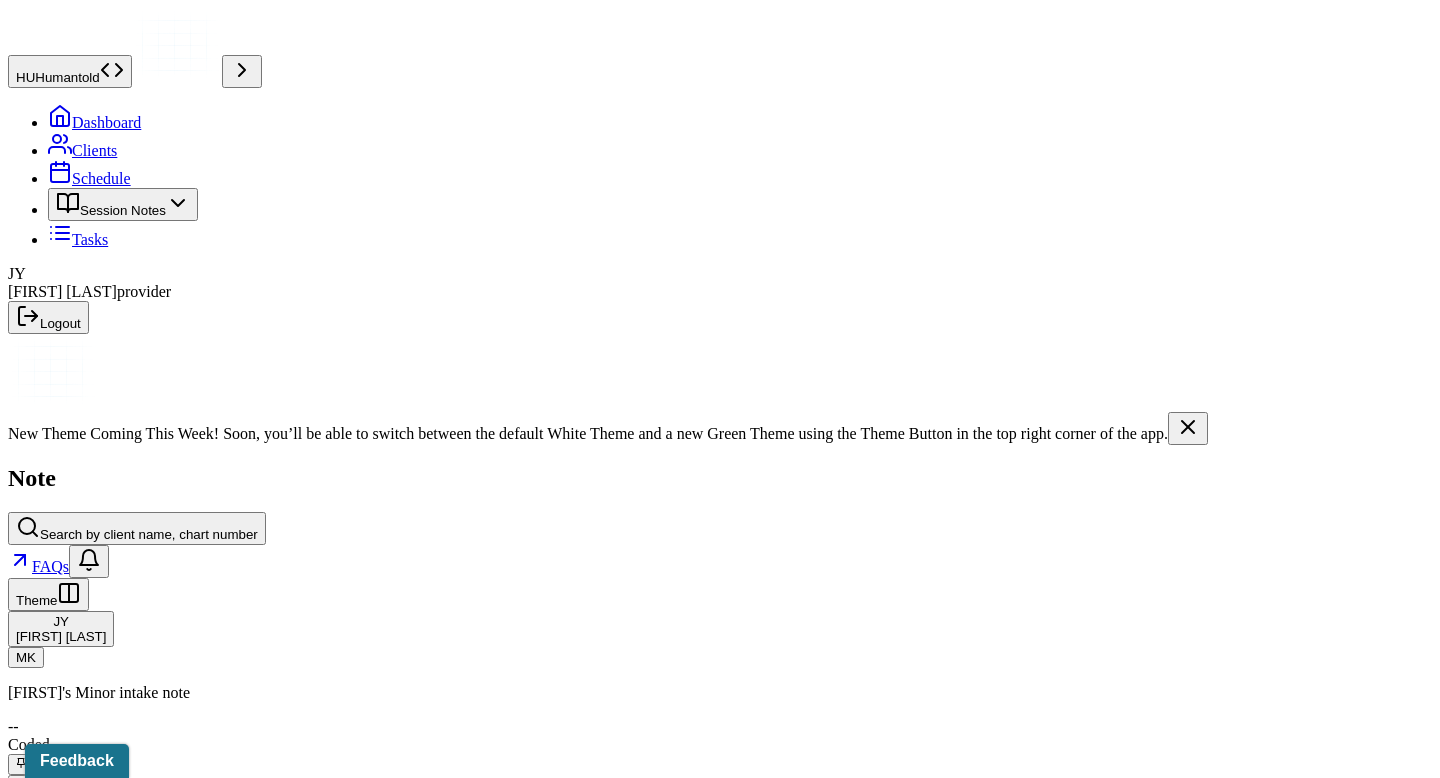 click on "Session Notes" at bounding box center (123, 204) 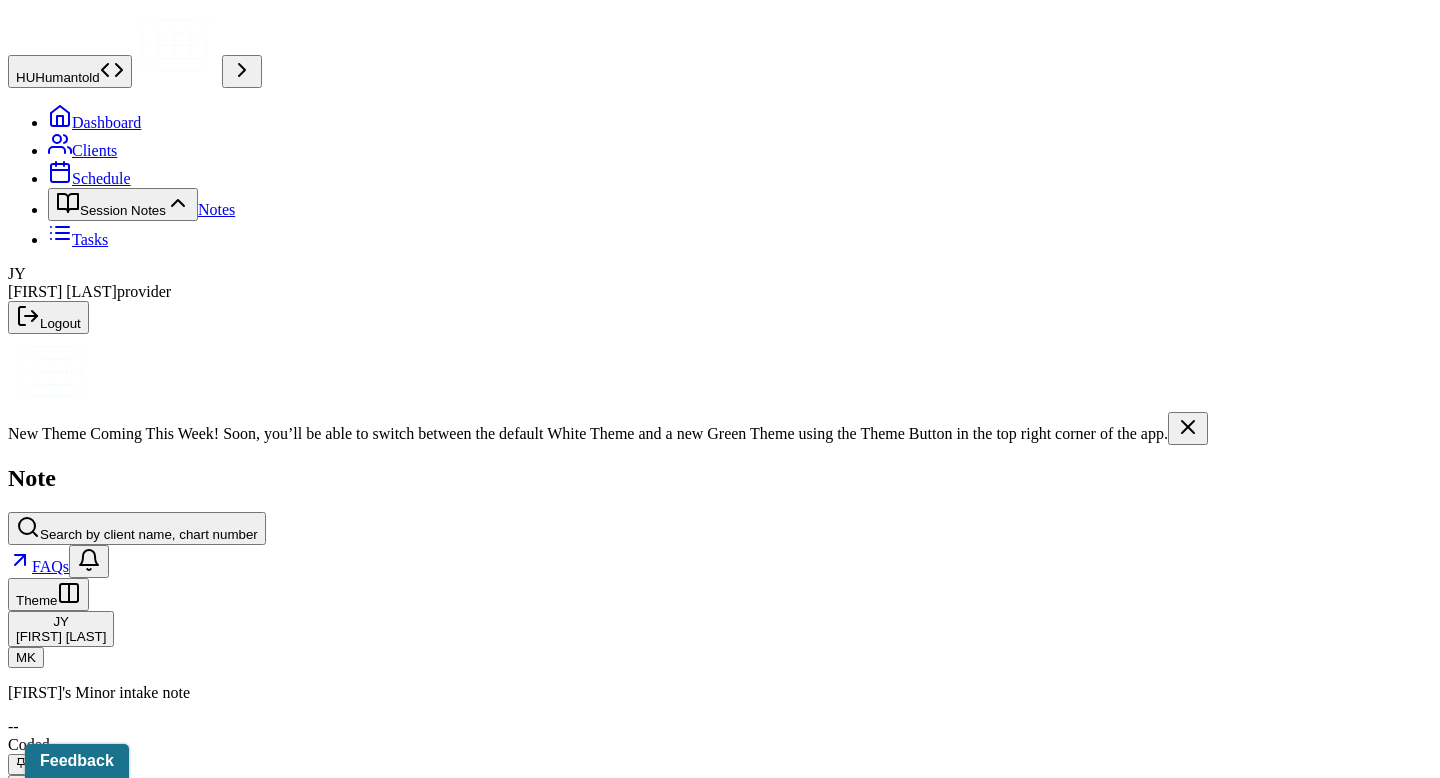click on "Notes" at bounding box center (216, 209) 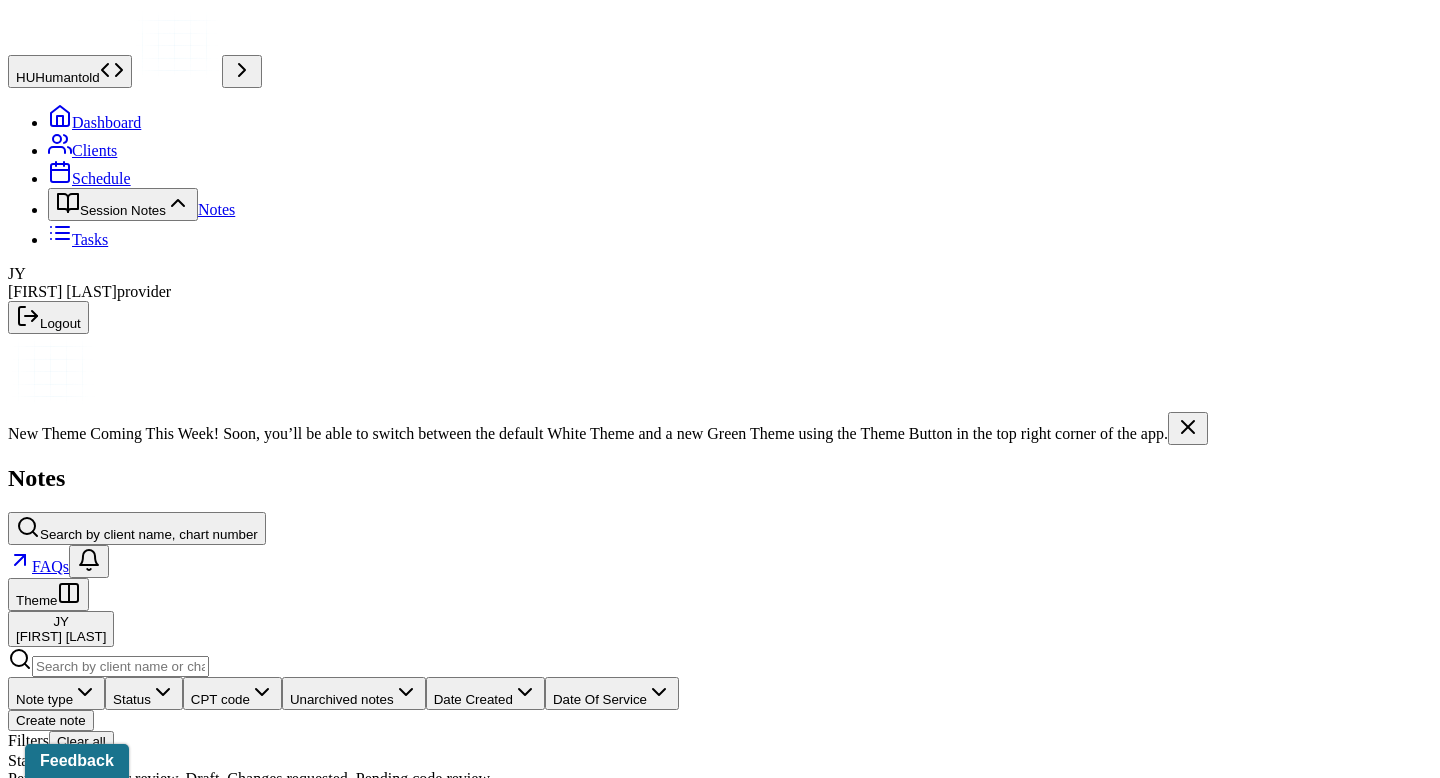 click on "Dashboard" at bounding box center [94, 122] 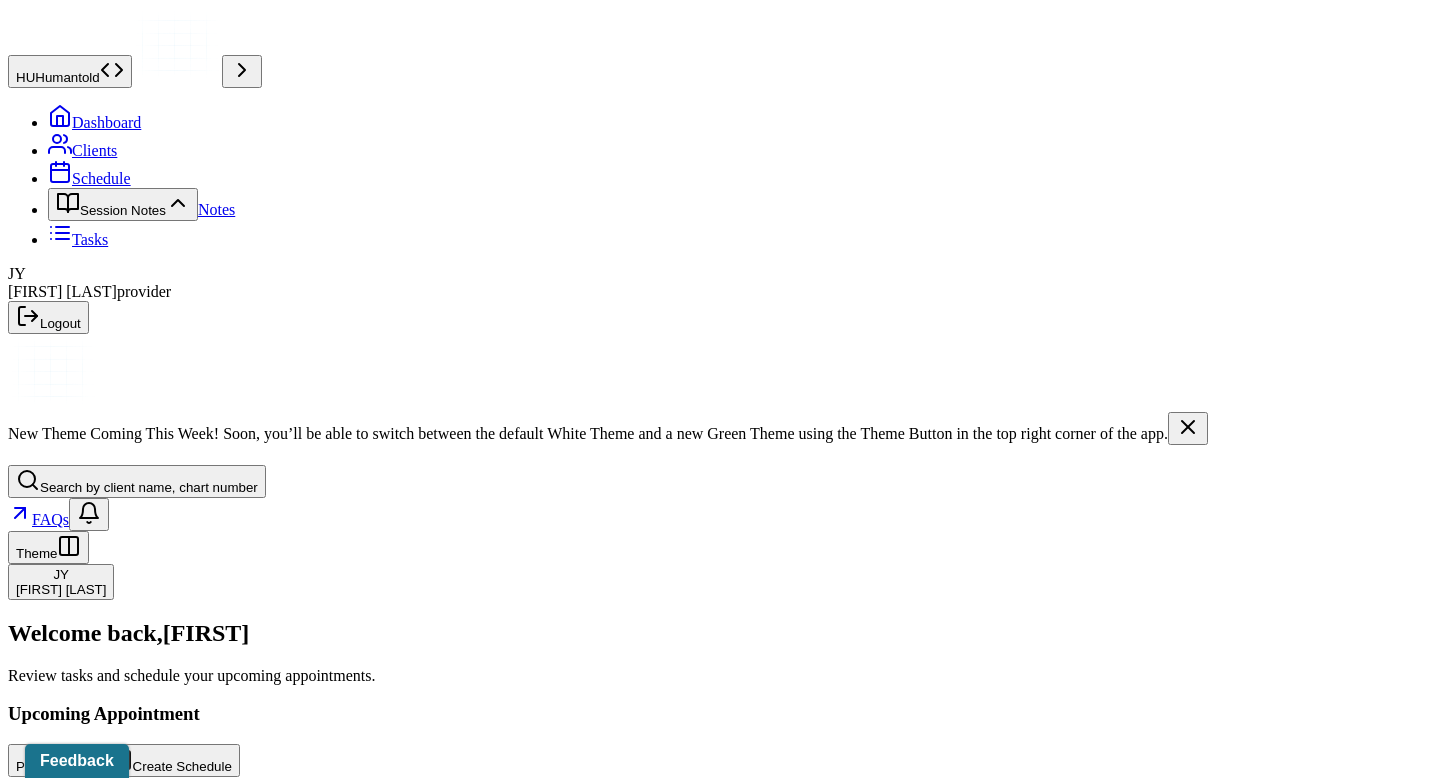 click on "Notes" at bounding box center [216, 209] 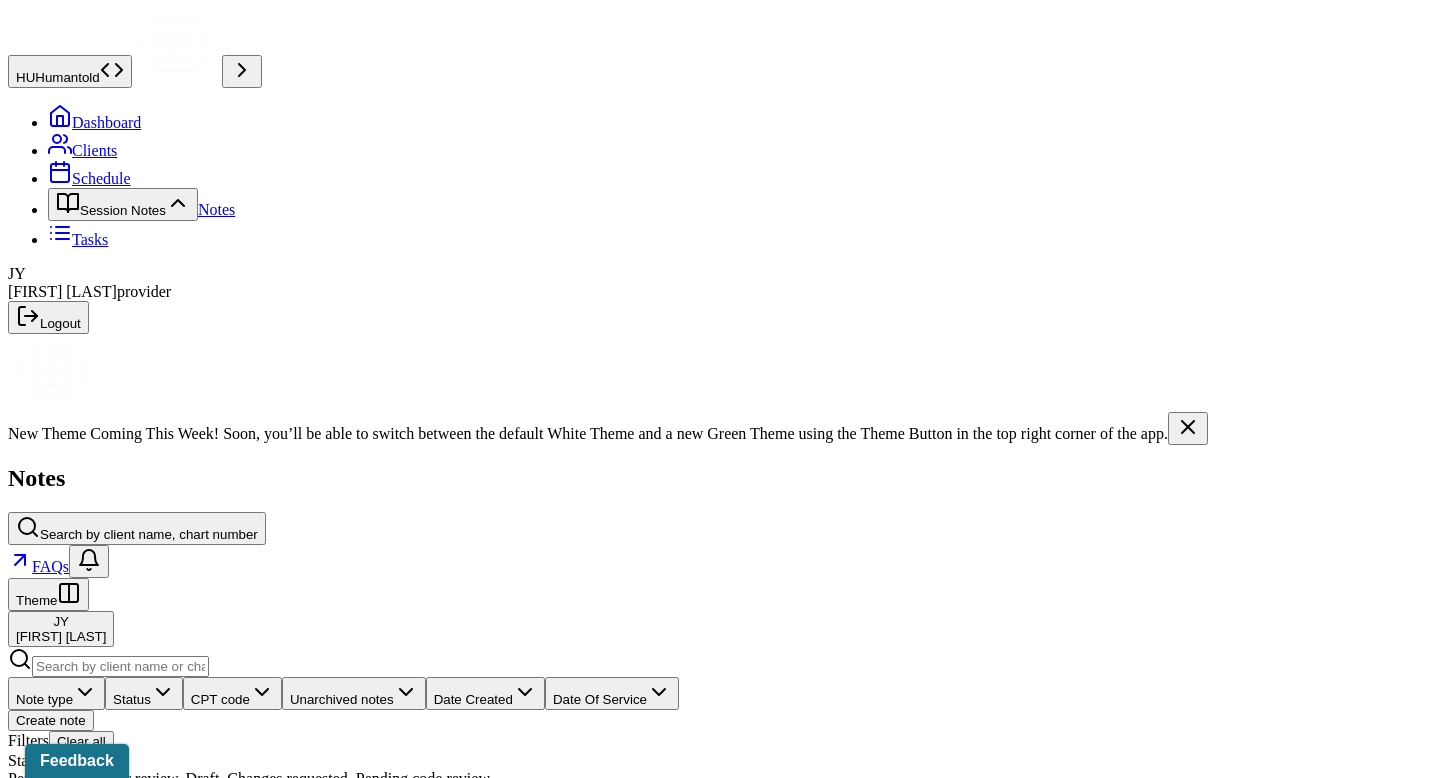 click on "Note type Status CPT code Unarchived notes Date Created Date Of Service Create note" at bounding box center [720, 704] 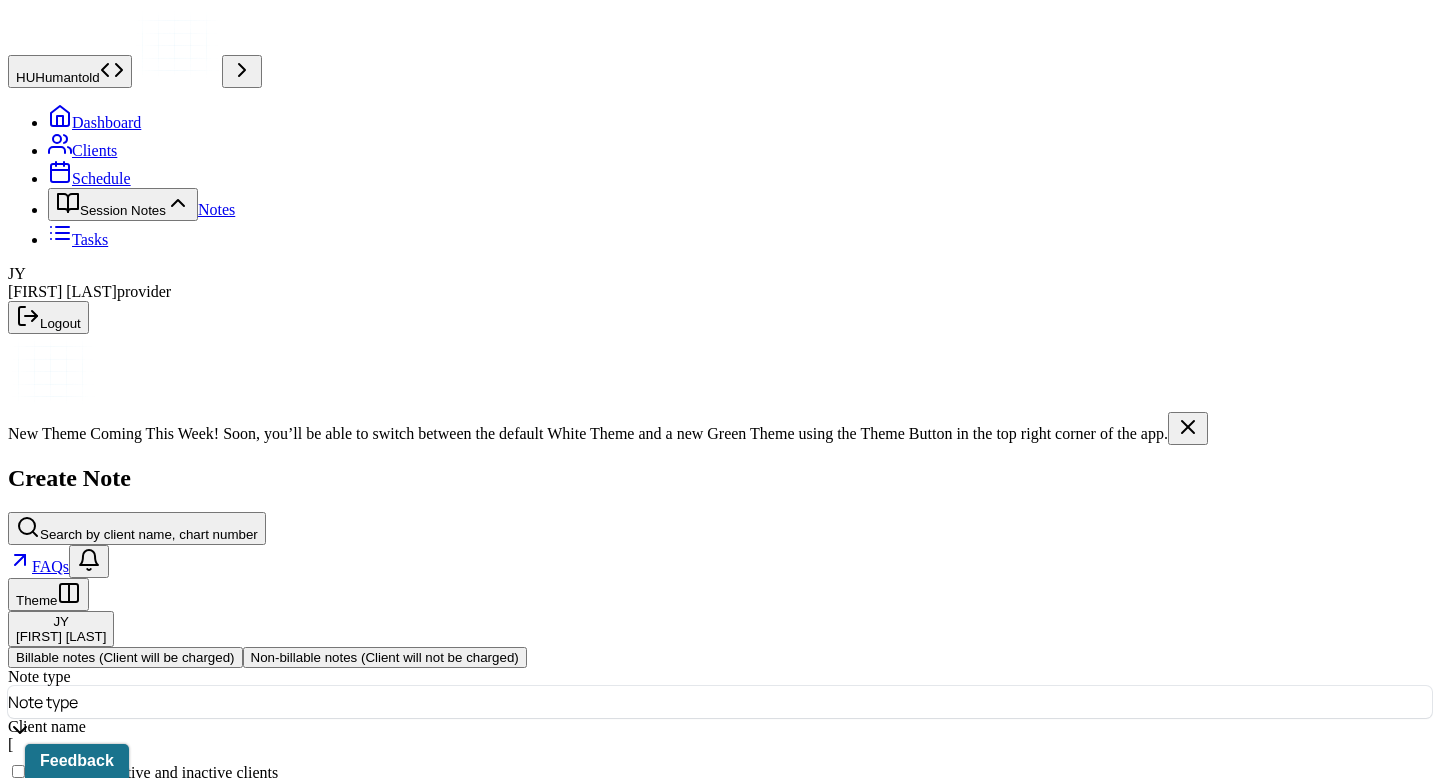 click at bounding box center [757, 702] 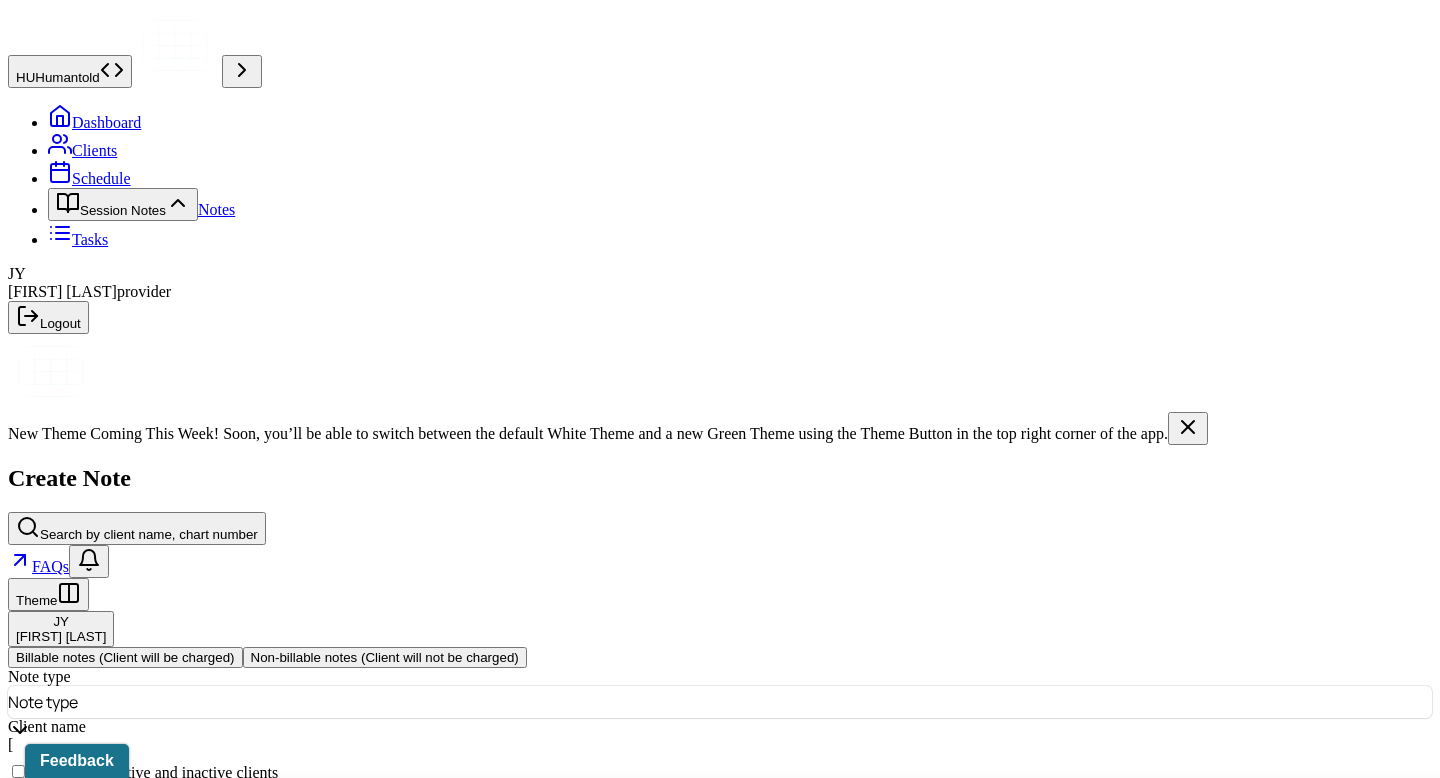 click on "Individual soap note" at bounding box center [728, 953] 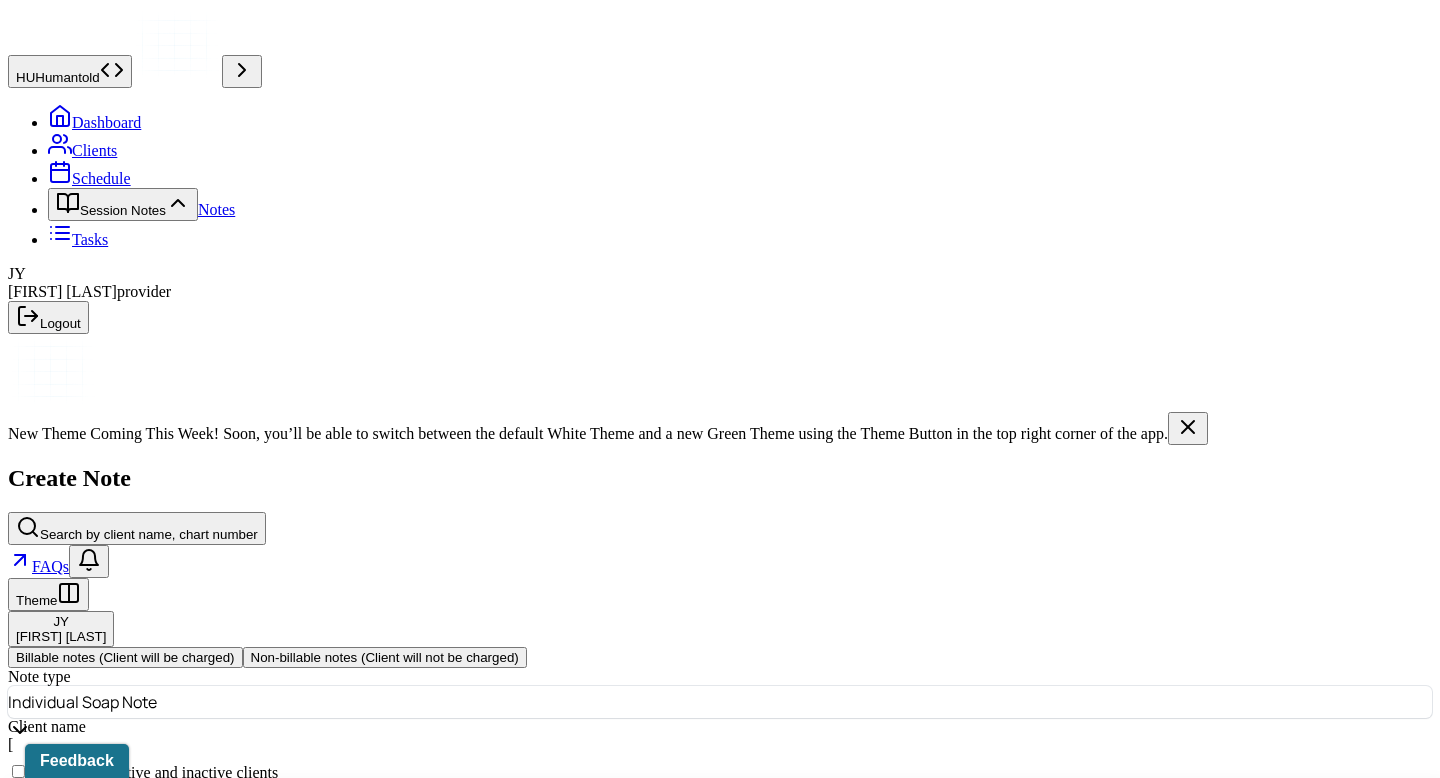 click at bounding box center (766, 816) 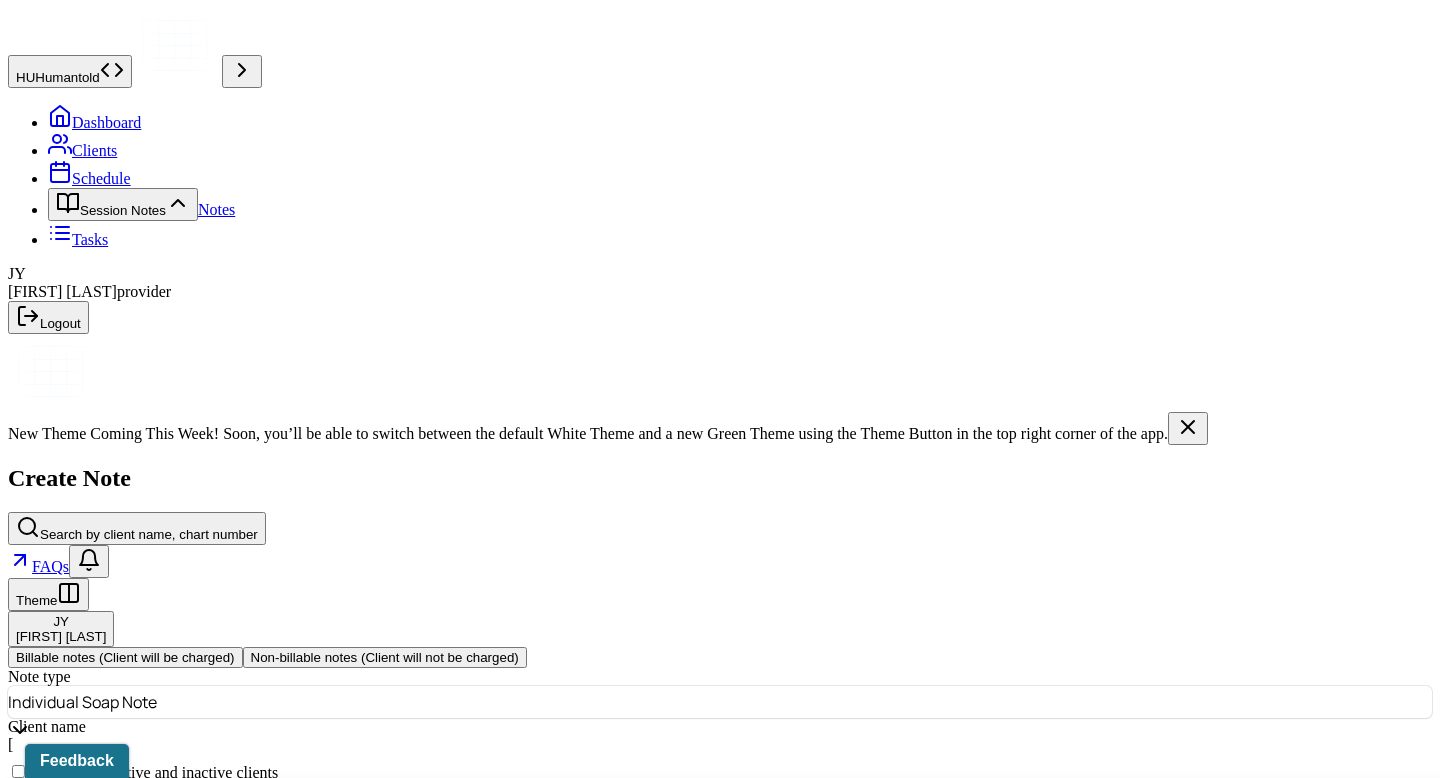 scroll, scrollTop: 0, scrollLeft: 0, axis: both 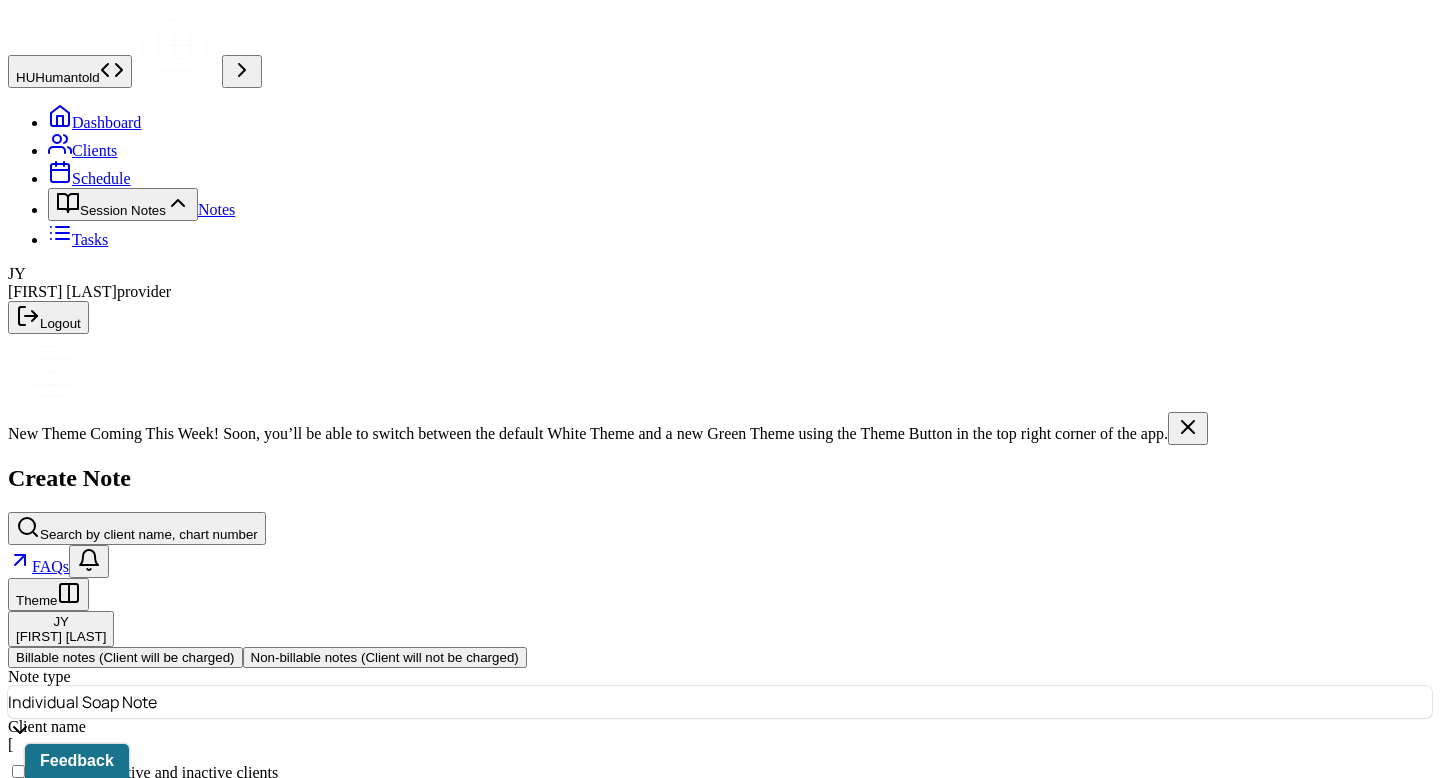 click on "[MONTH] [DAY], [YEAR]" at bounding box center (96, 1005) 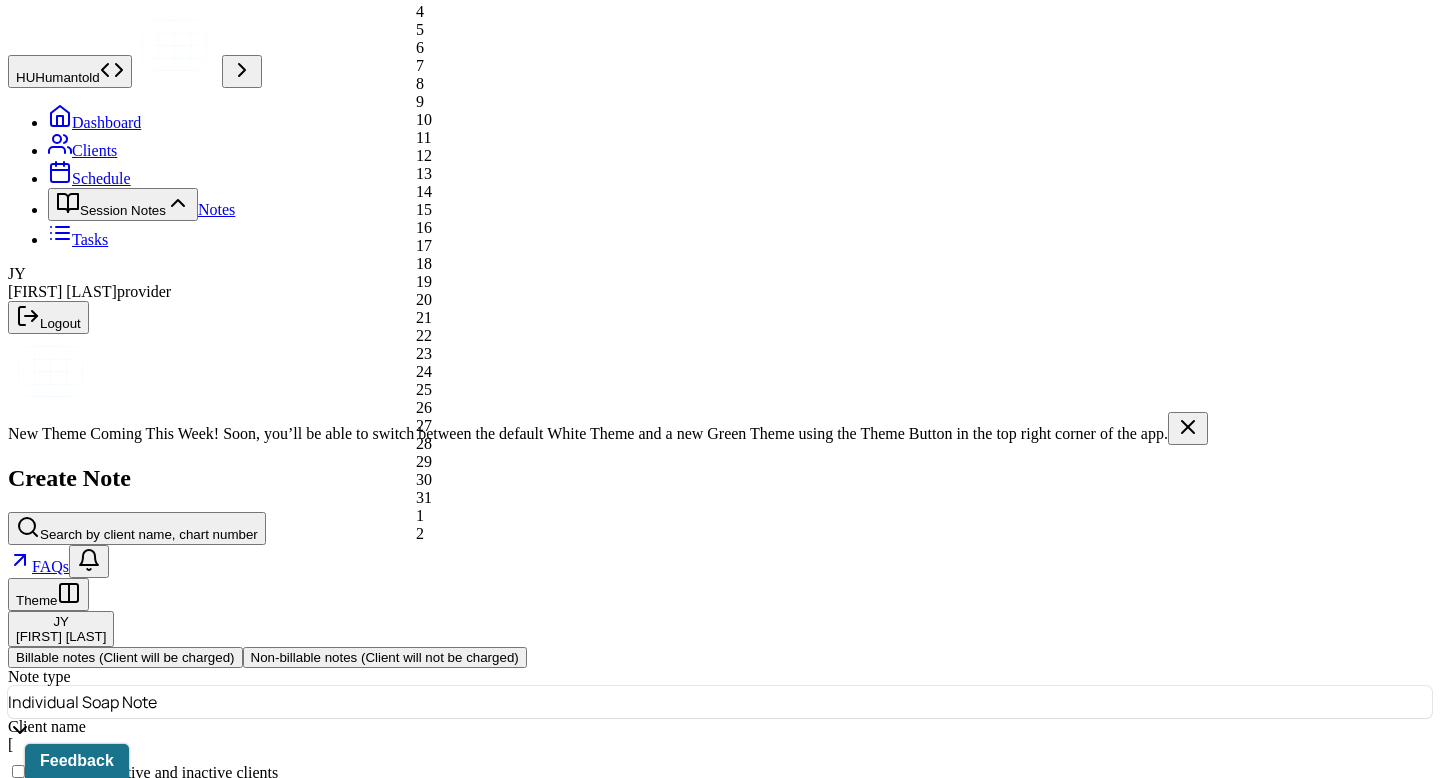 click on "Next Month" at bounding box center [567, -280] 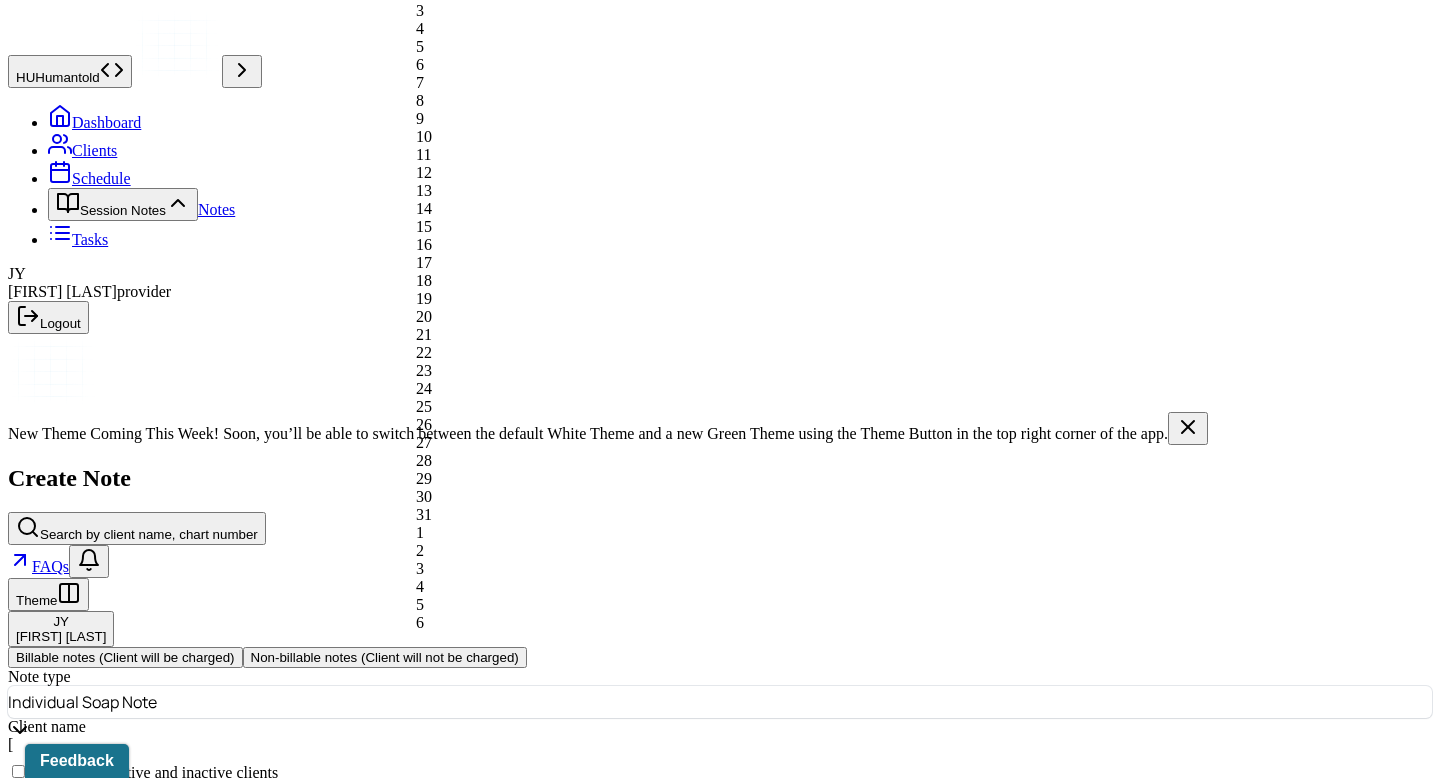 click on "5" at bounding box center [553, 47] 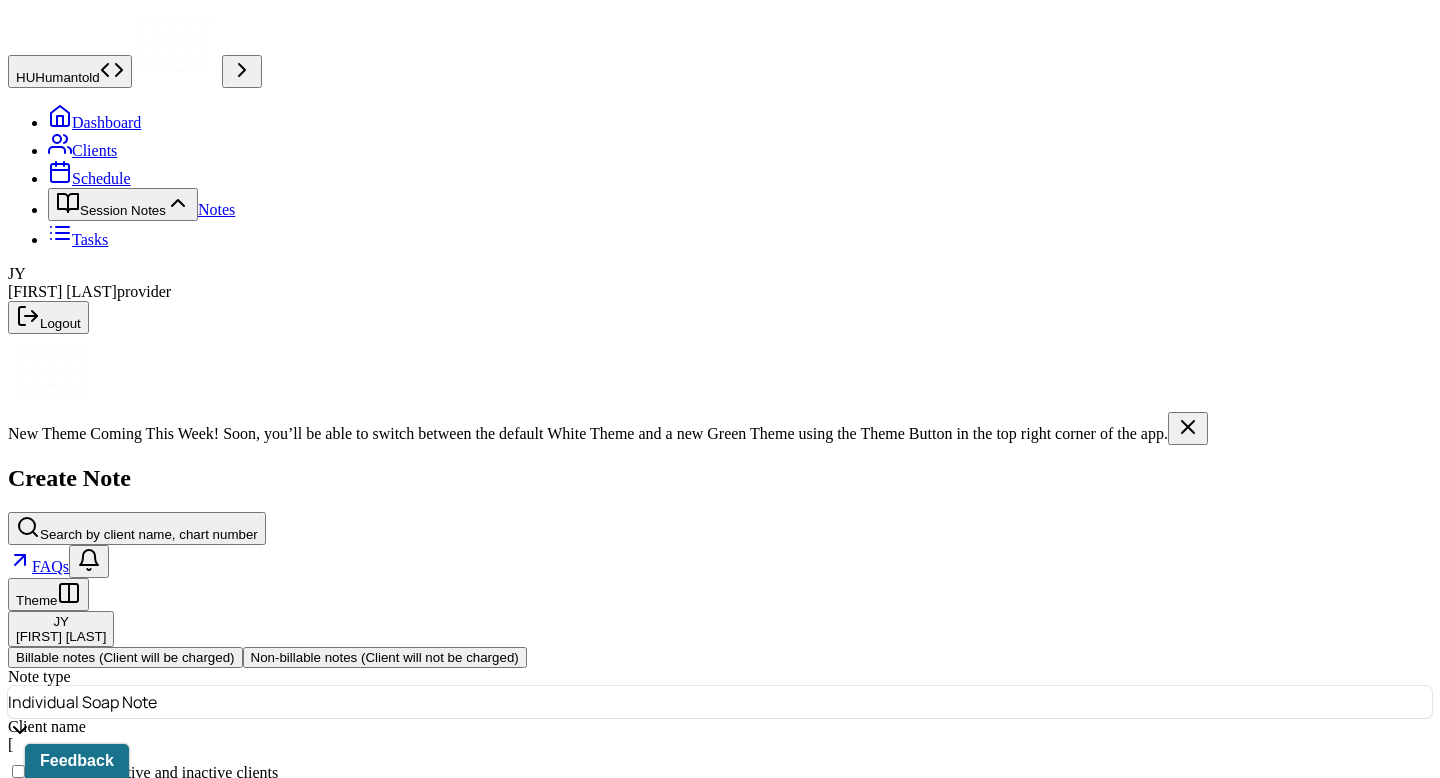 click on "08:00" at bounding box center (52, 1074) 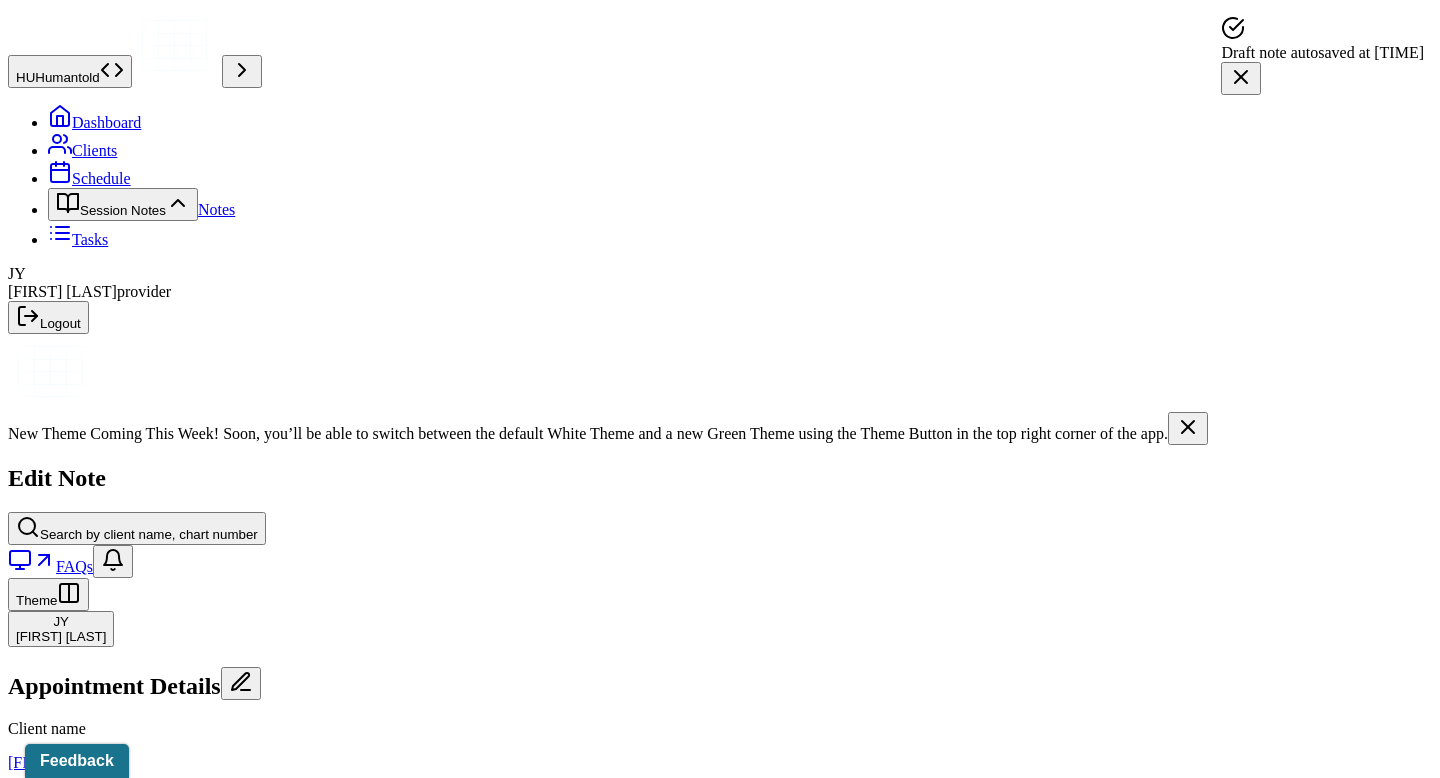 click on "Appointment location * Appointment location Primary diagnosis * Primary diagnosis Secondary diagnosis (optional) Secondary diagnosis Tertiary diagnosis (optional) Tertiary diagnosis Emotional / Behavioural symptoms demonstrated * Causing * Causing Intention for Session * Intention for Session" at bounding box center [720, 1541] 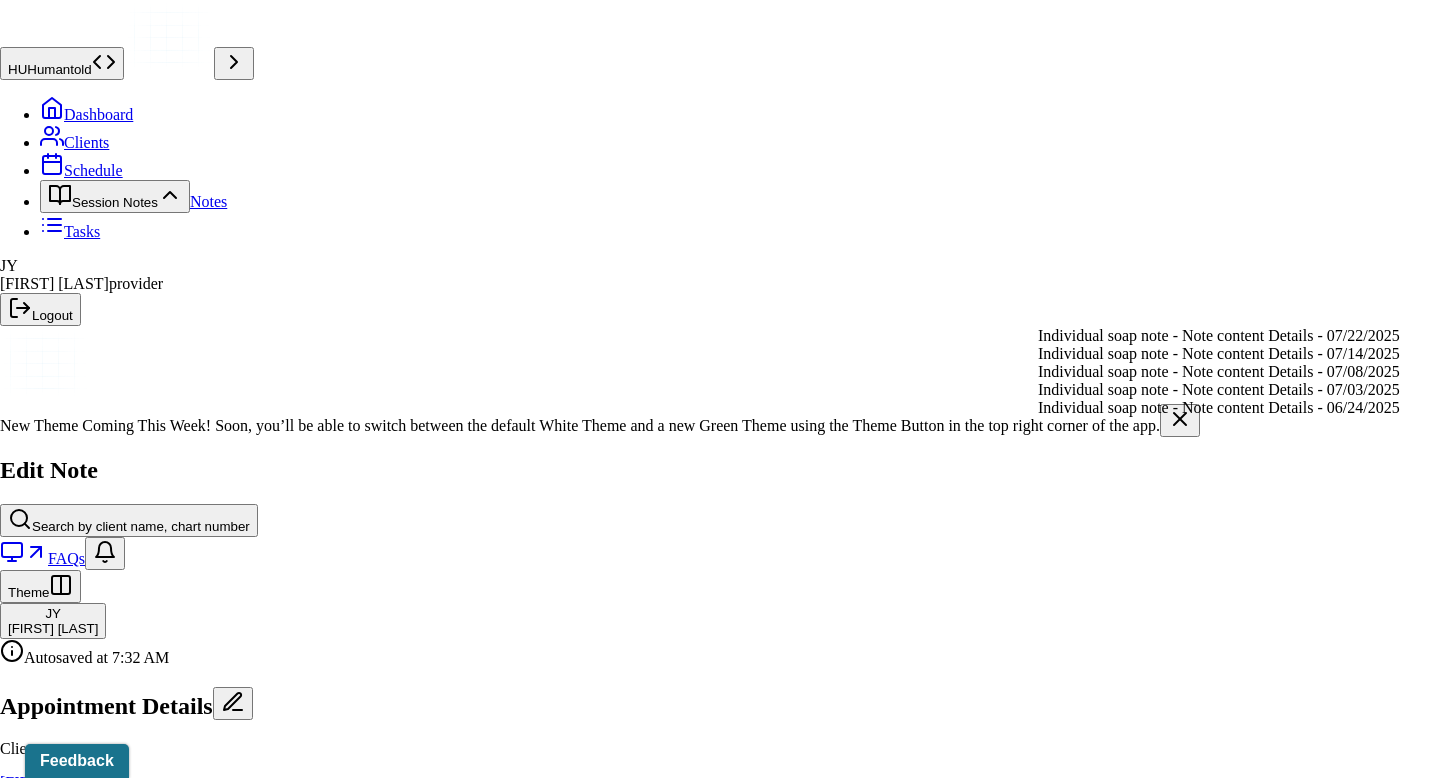 click on "Load previous session note" at bounding box center (101, 1300) 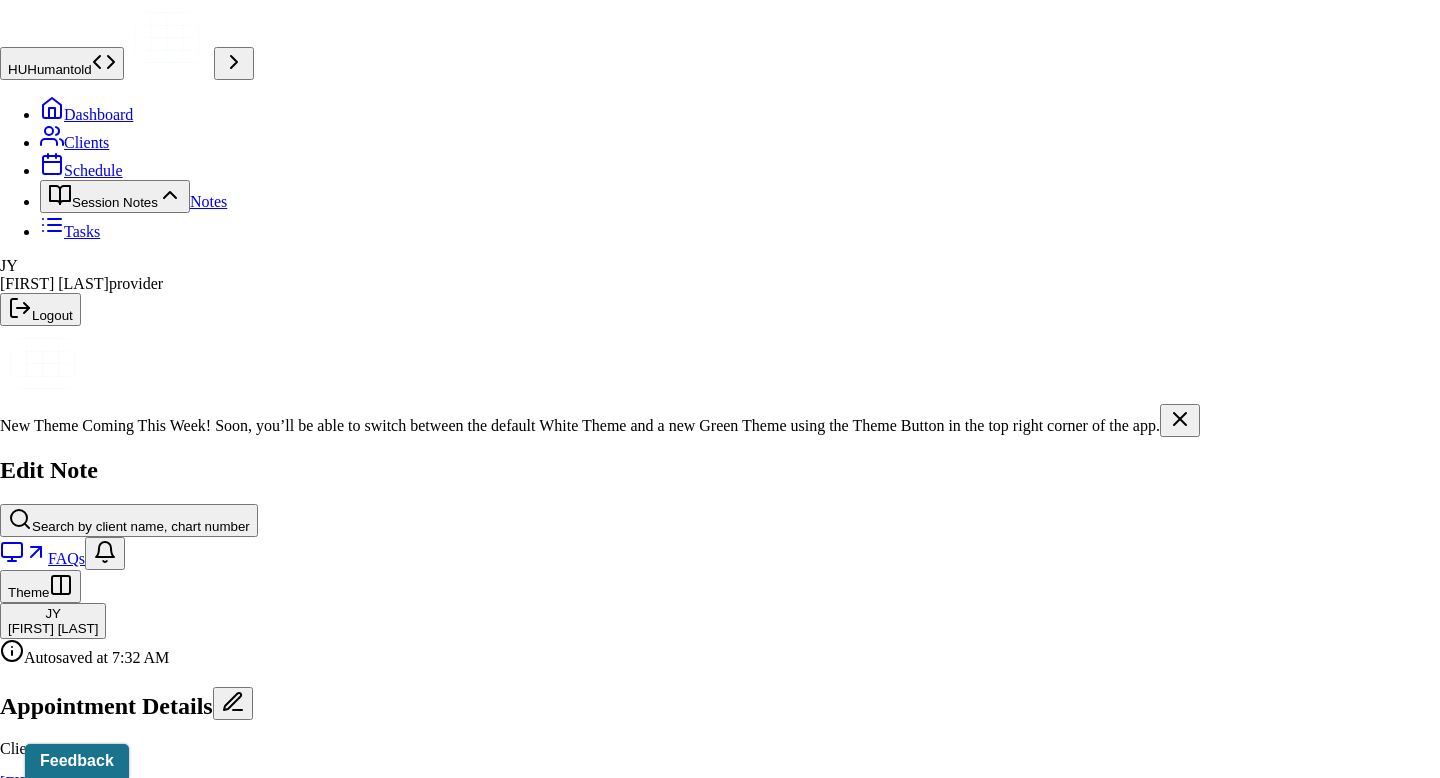 click on "Yes, Load Previous Note" at bounding box center [139, 4743] 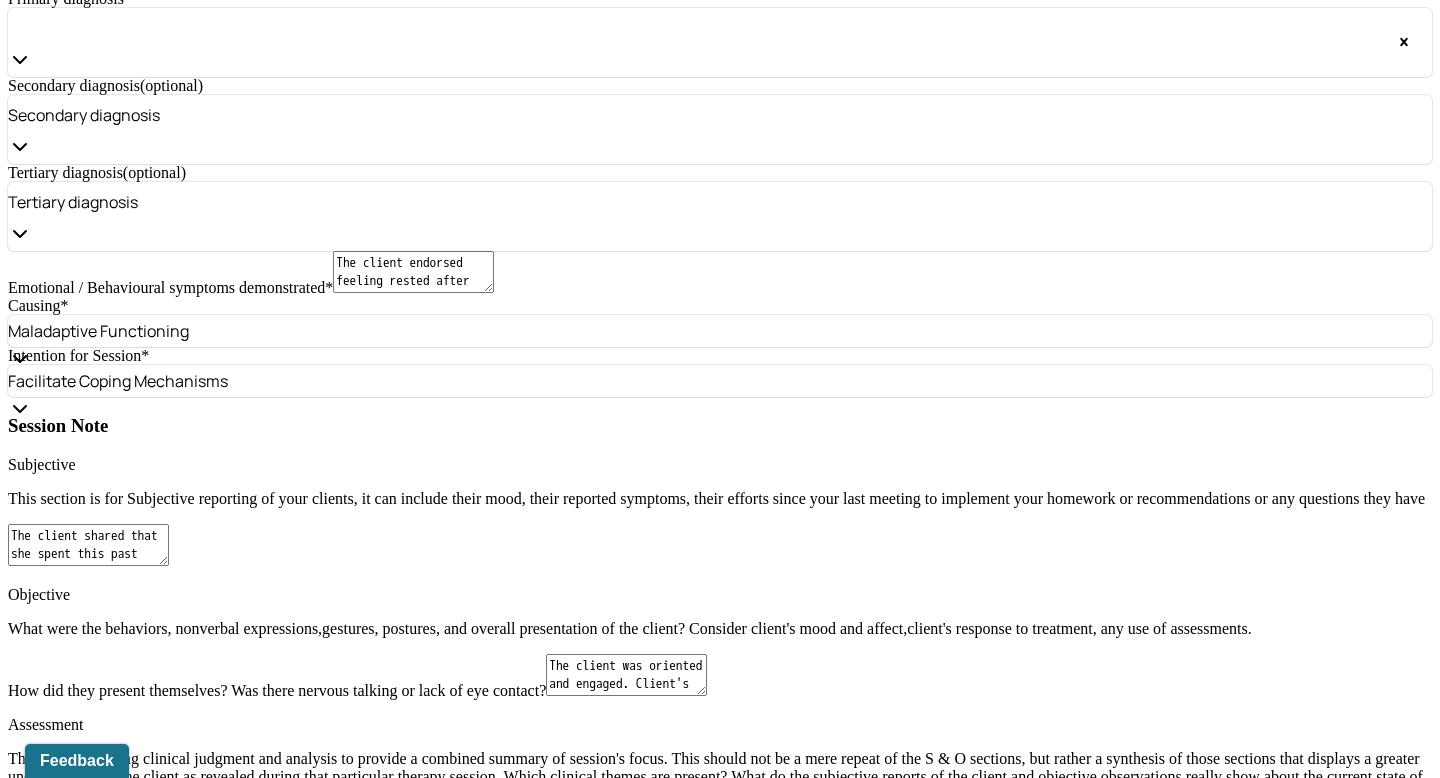 scroll, scrollTop: 1955, scrollLeft: 0, axis: vertical 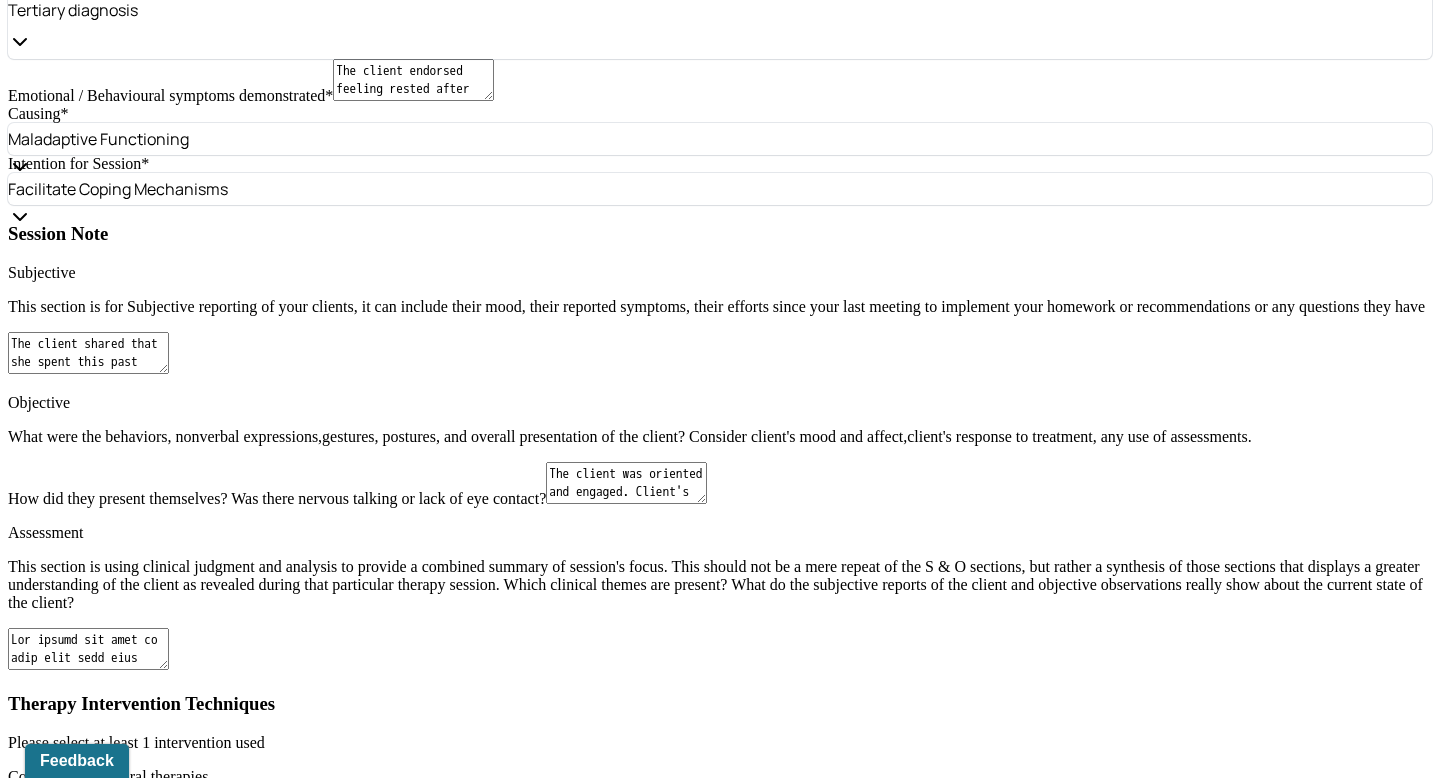 select on "7" 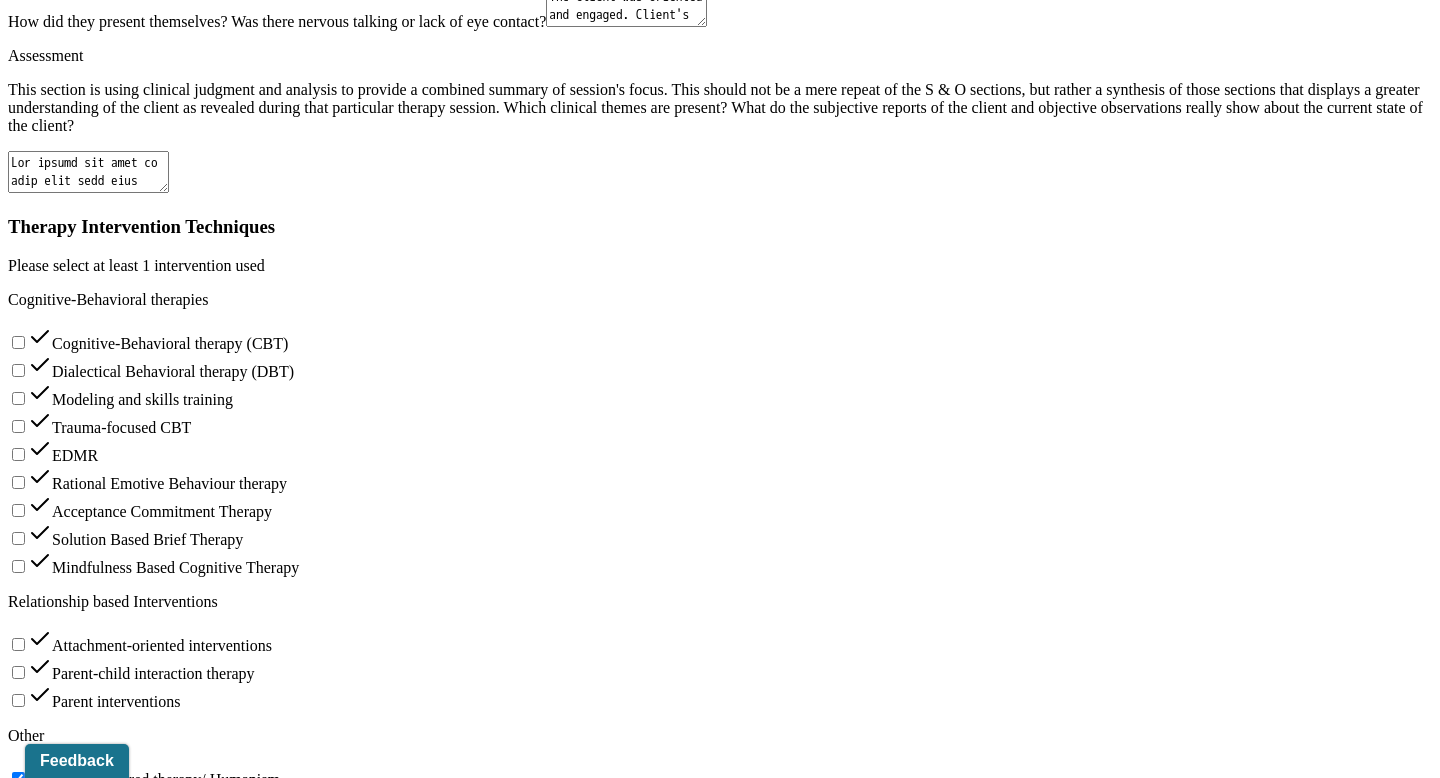 scroll, scrollTop: 2434, scrollLeft: 0, axis: vertical 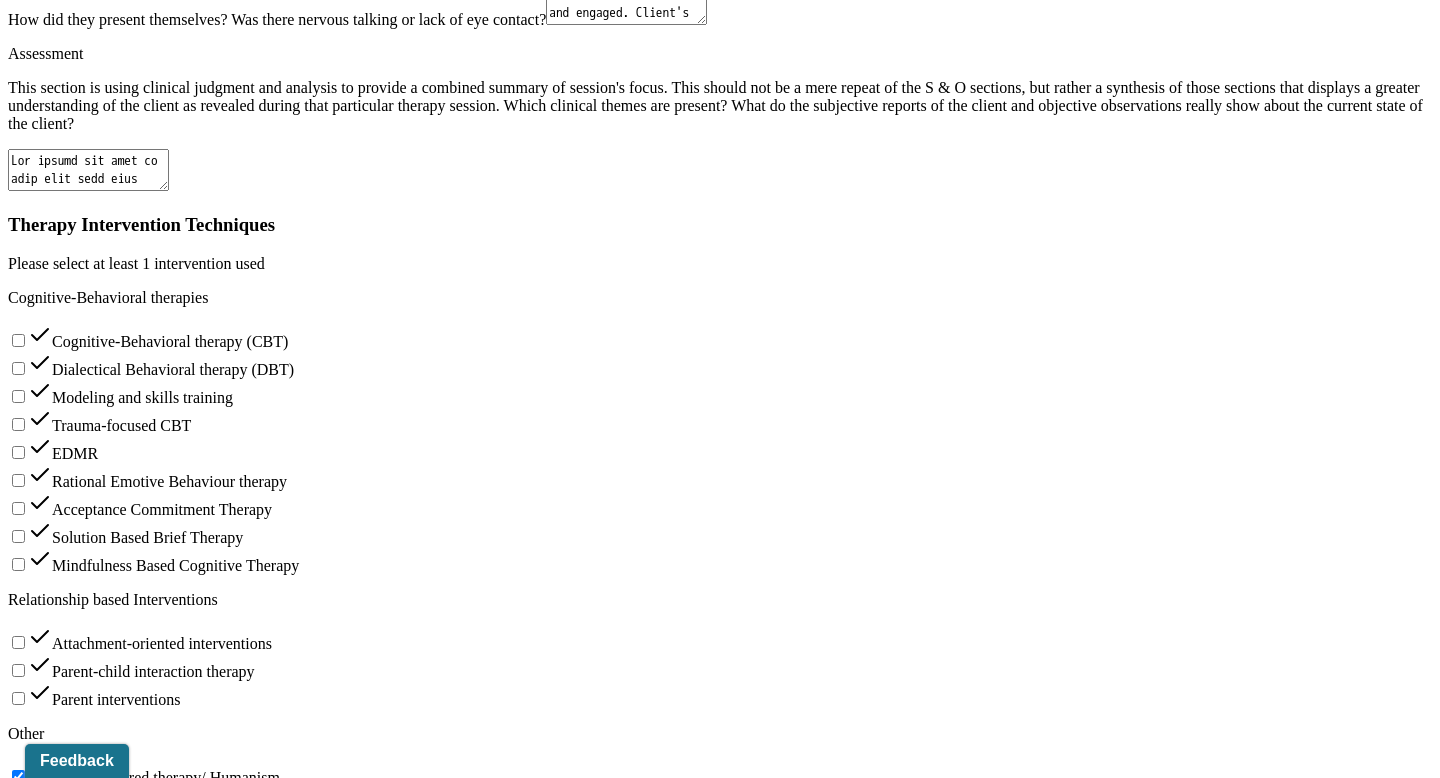 select on "7" 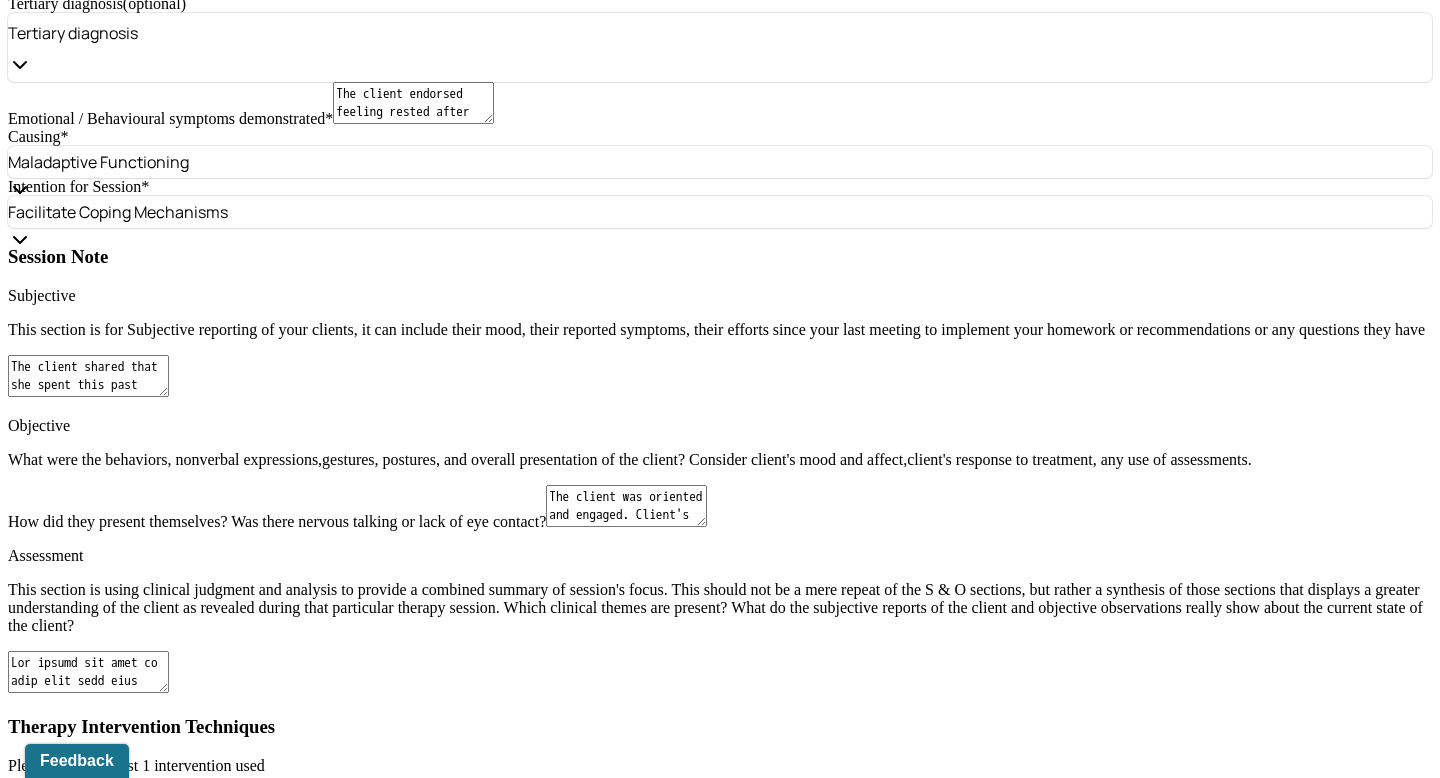scroll, scrollTop: 1930, scrollLeft: 0, axis: vertical 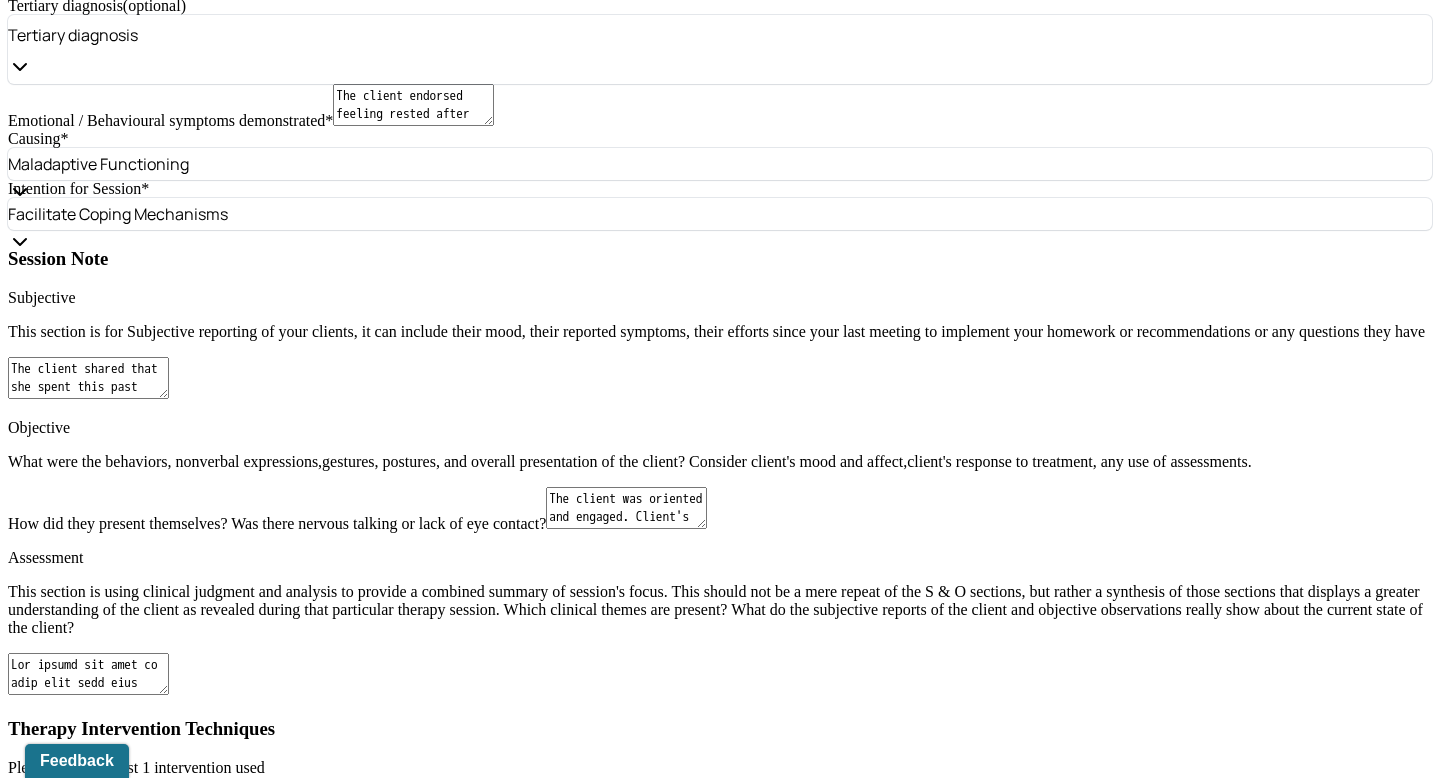 click on "Prognosis remains the same as previously dated note on [DATE].Client has a good prognosis as indicated by her level of insight to the role she has taken on in her relationships and how it impacts her individually. Client will likely be able to accomplish set treatment goals." at bounding box center [88, 2115] 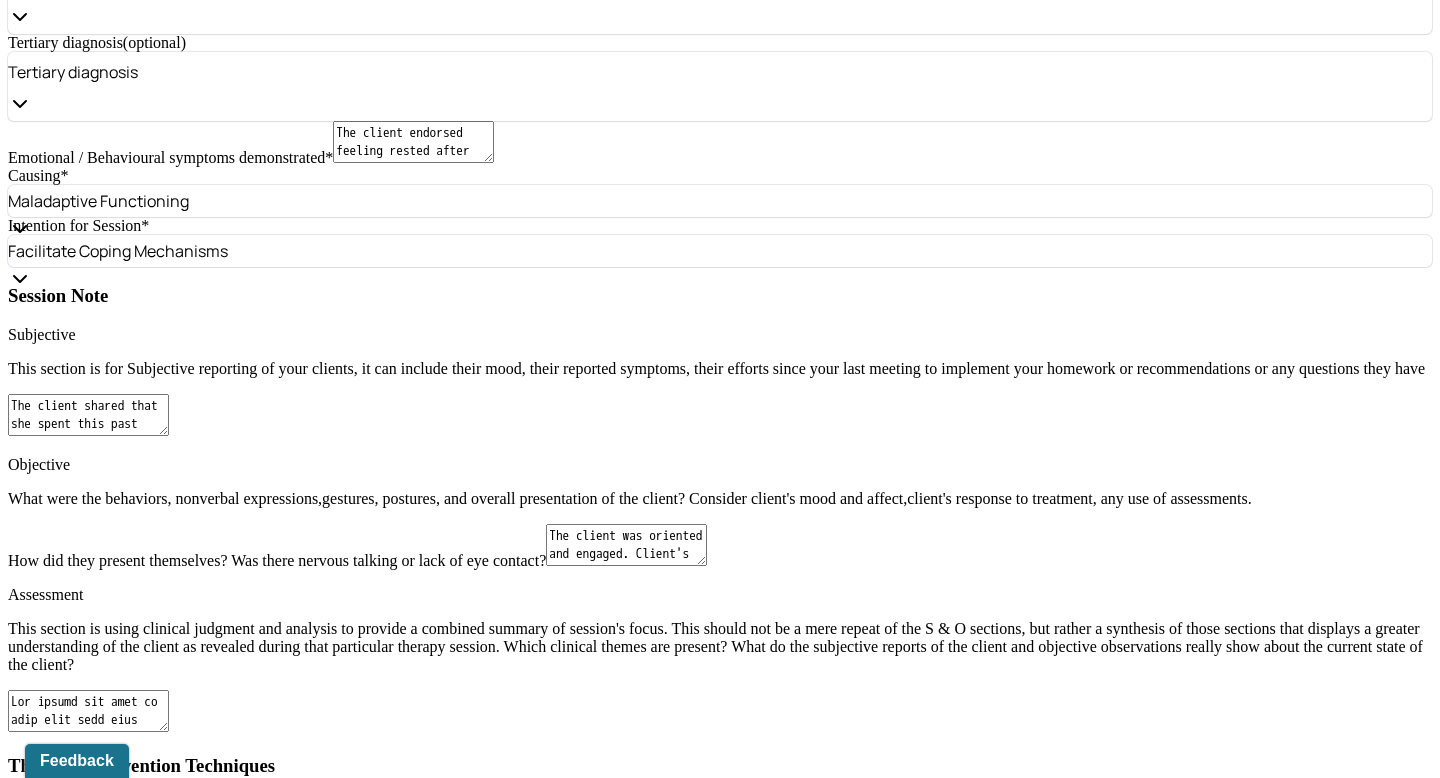 type on "Prognosis remains the same as previously dated note on [DATE].Client has a good prognosis as indicated by her level of insight to the role she has taken on in her relationships and how it impacts her individually. Client will likely be able to accomplish set treatment goals." 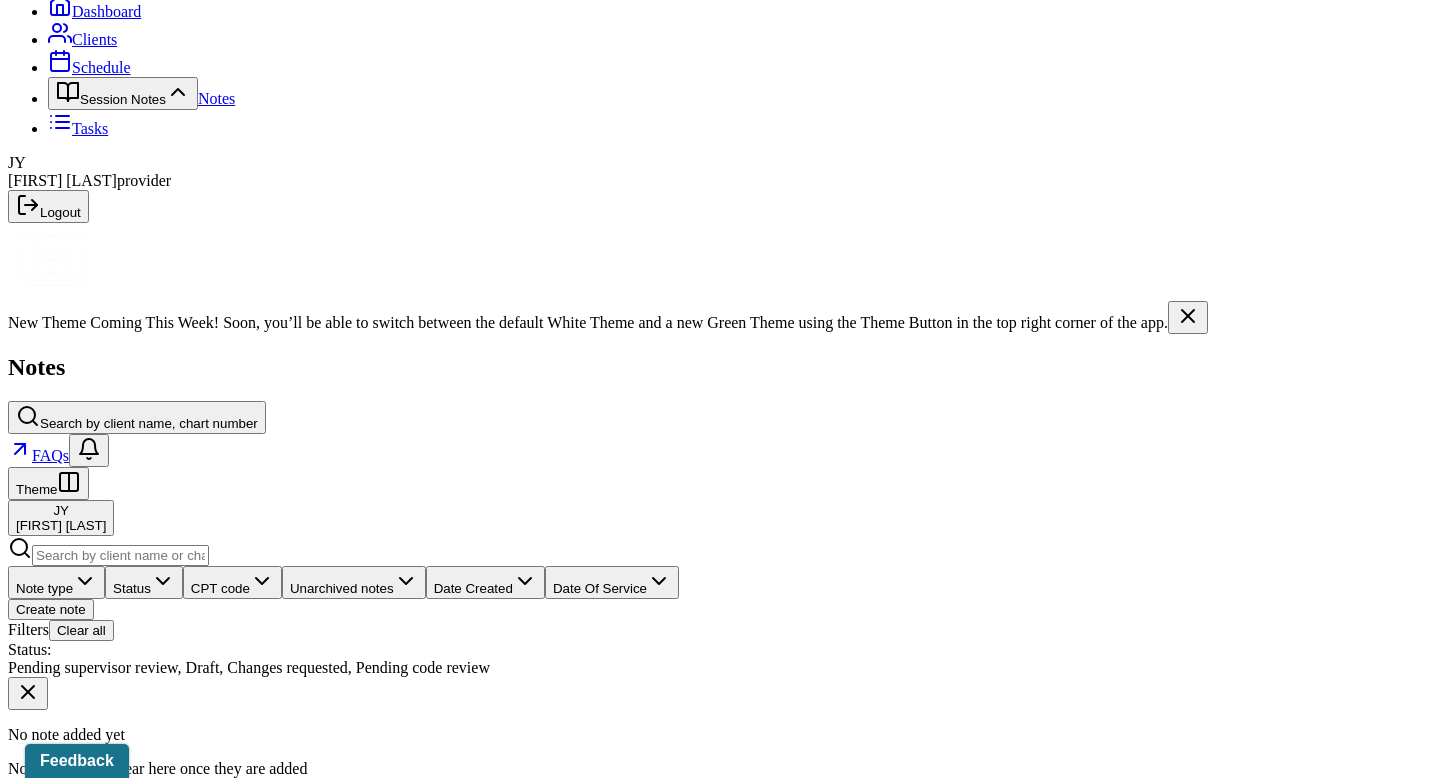 scroll, scrollTop: 0, scrollLeft: 0, axis: both 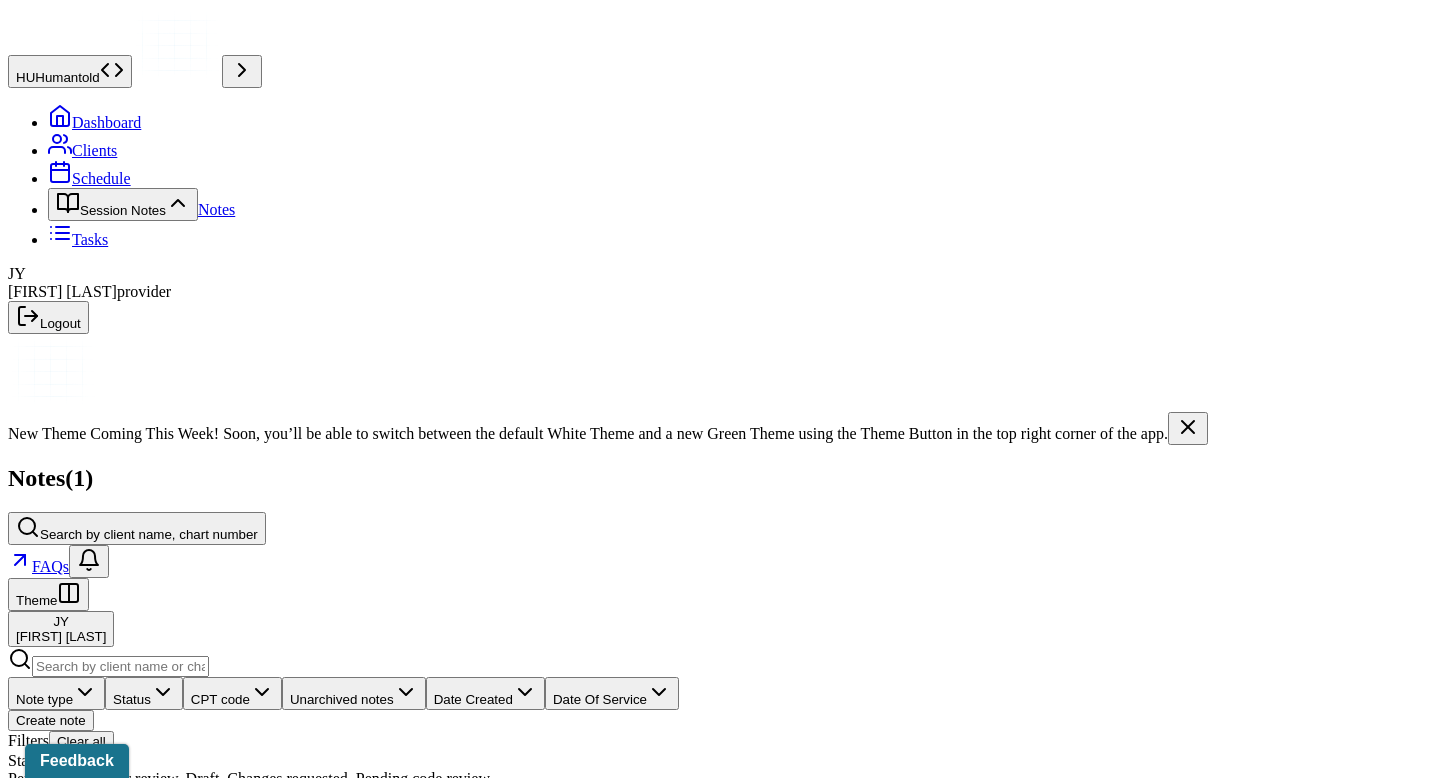 click on "Create note" at bounding box center (51, 720) 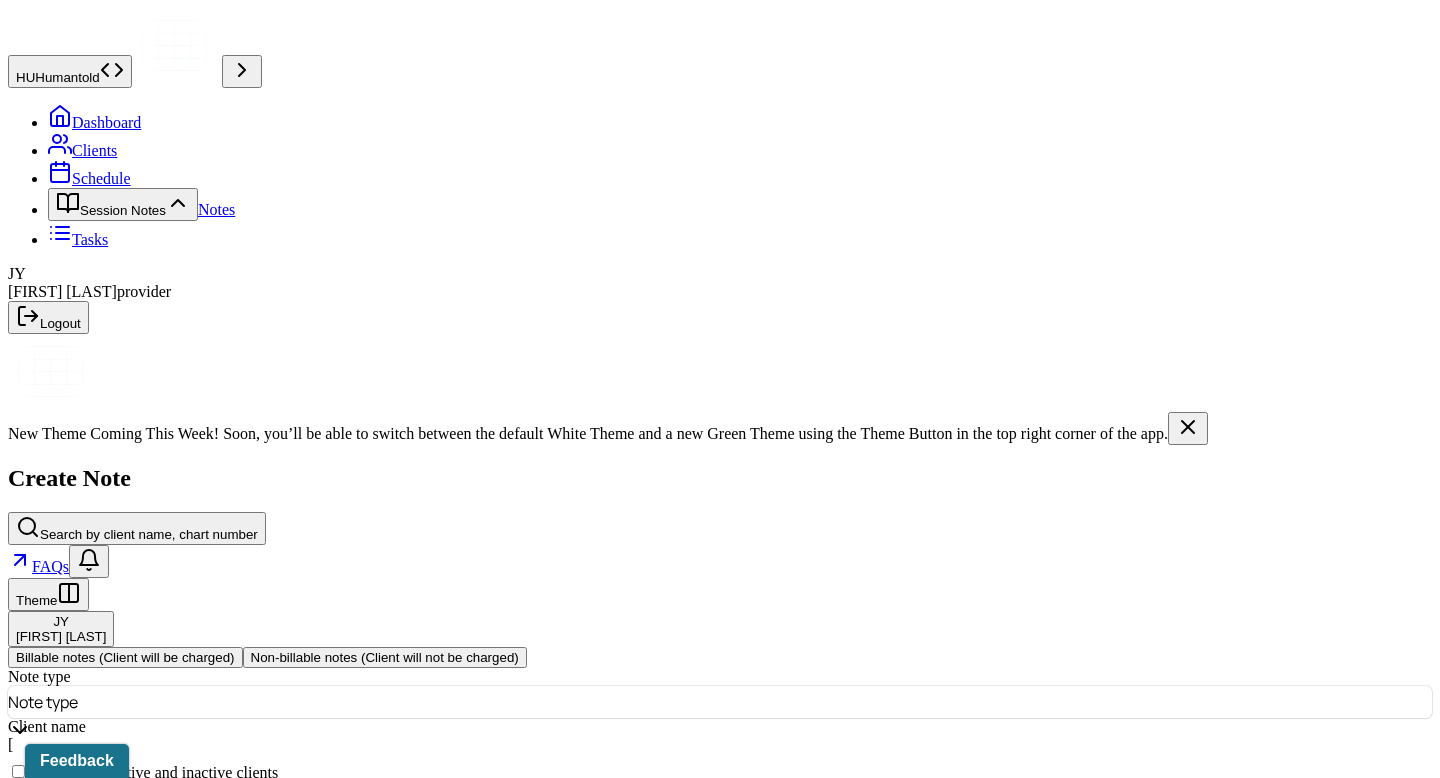 click at bounding box center (757, 702) 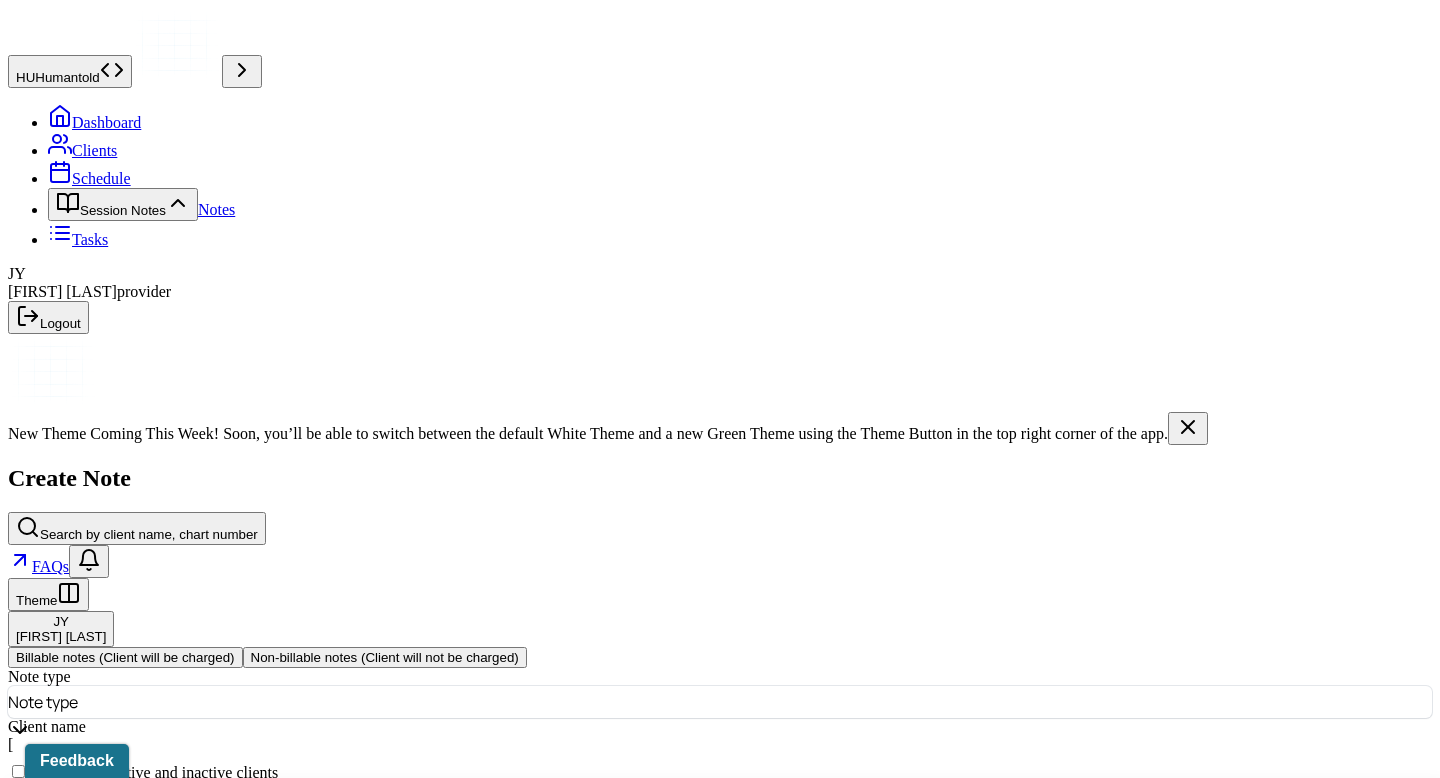 click on "Individual soap note" at bounding box center [728, 953] 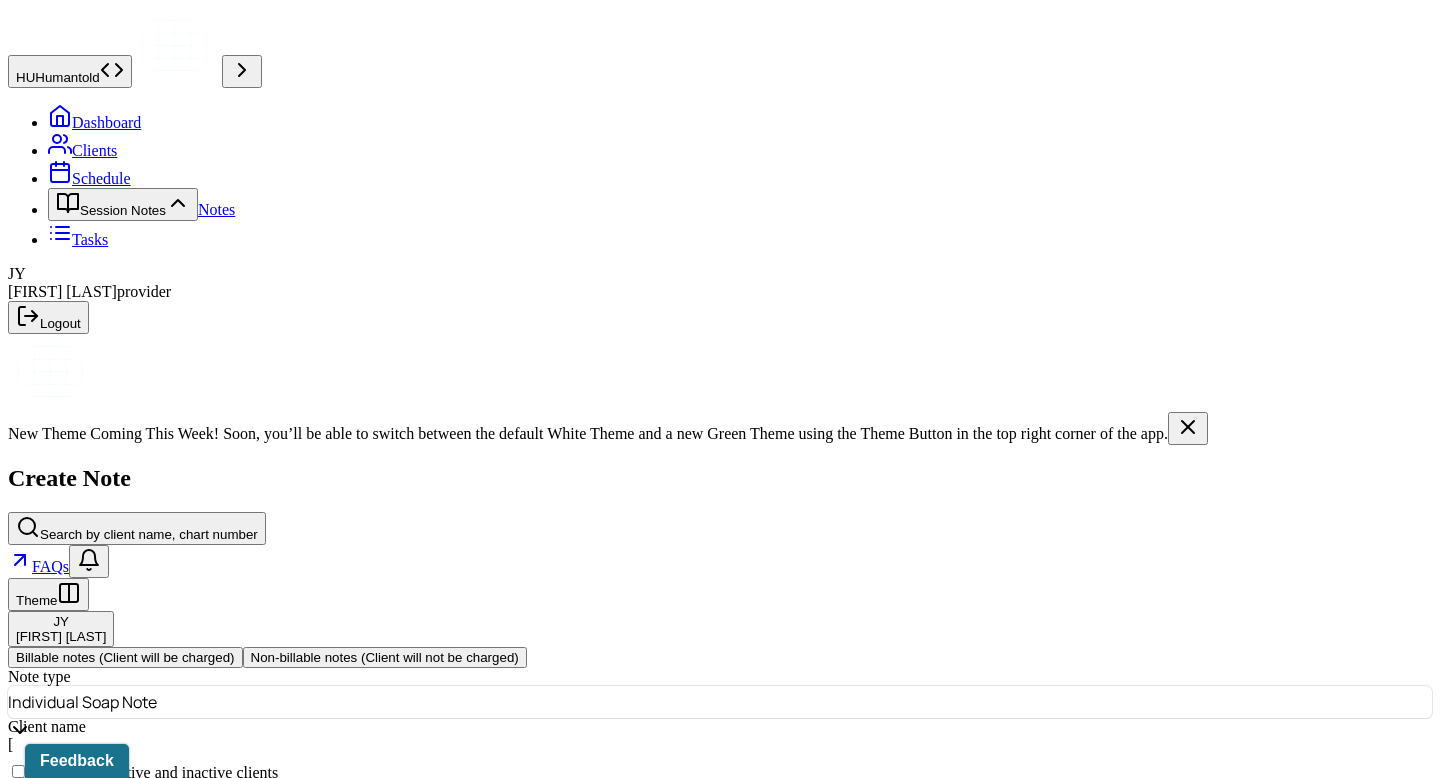 click on "Individual soap note" at bounding box center [720, 702] 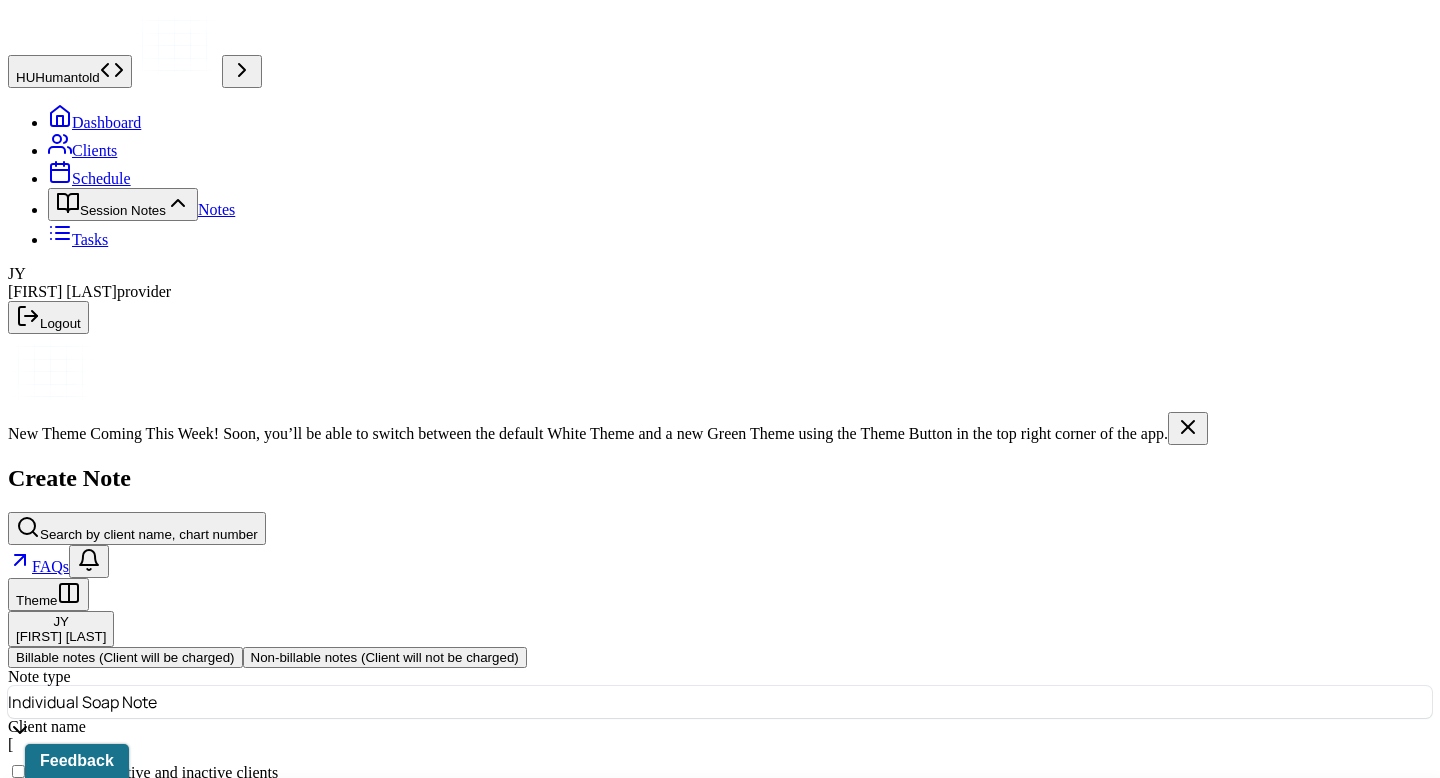 click on "Individual soap note" at bounding box center [728, 953] 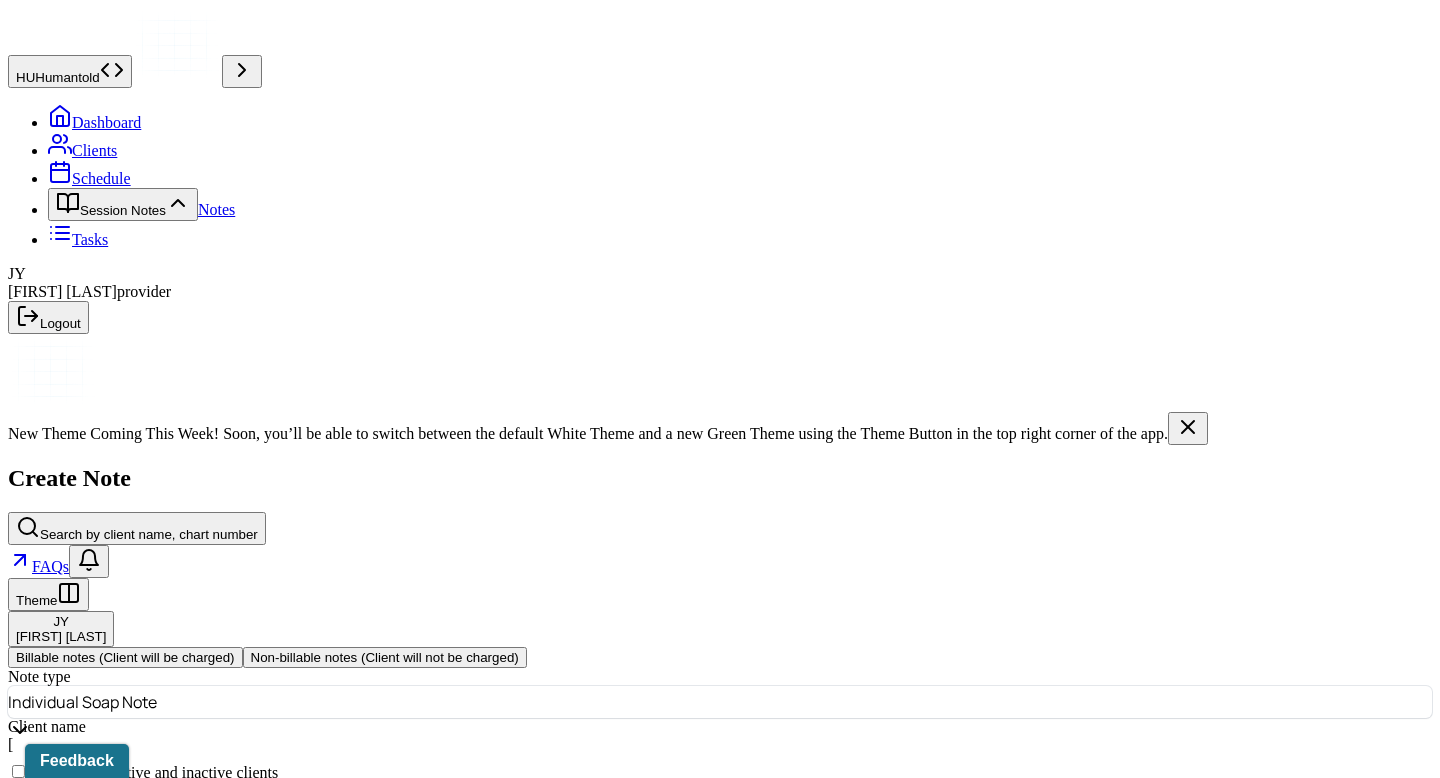 click at bounding box center (766, 816) 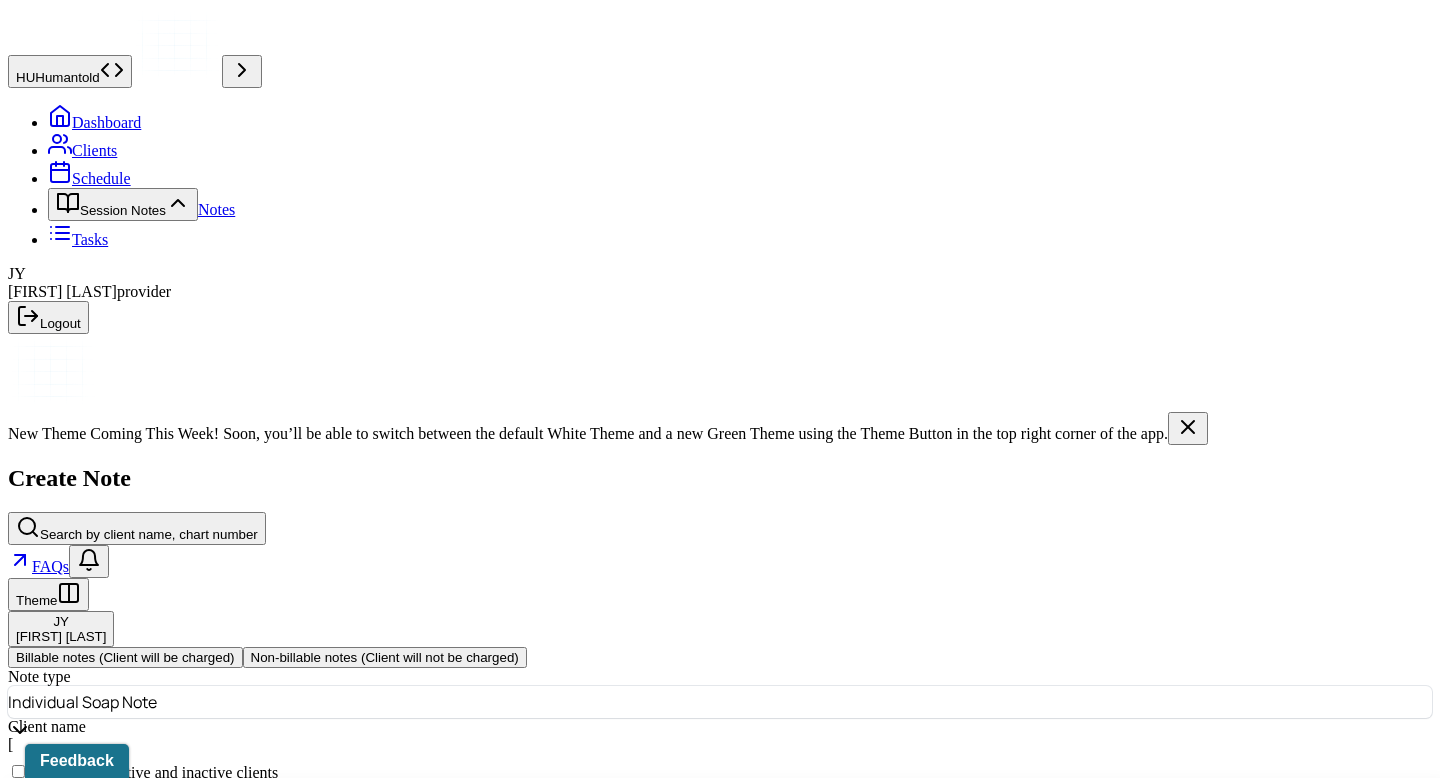 scroll, scrollTop: 18, scrollLeft: 0, axis: vertical 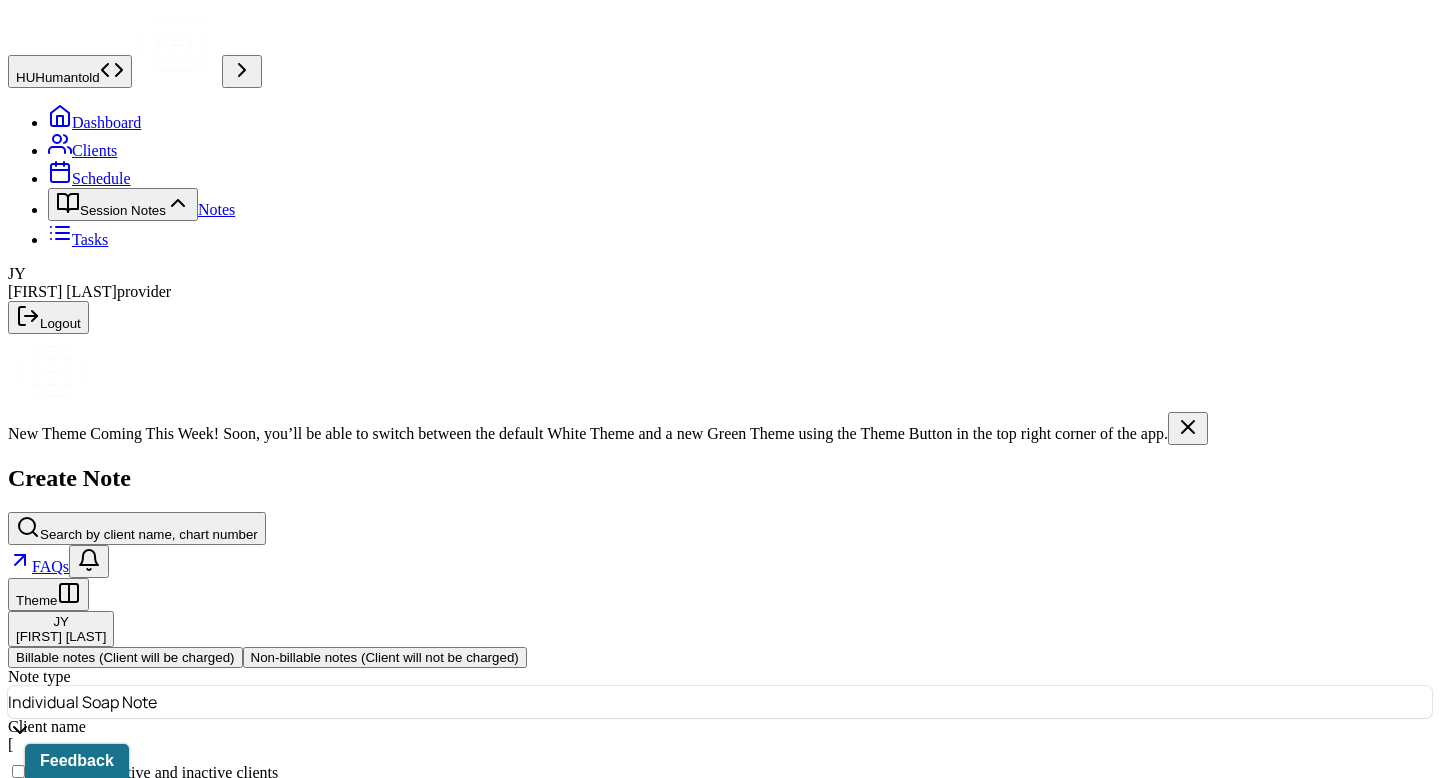 click on "[MONTH] [DAY], [YEAR]" at bounding box center (96, 1005) 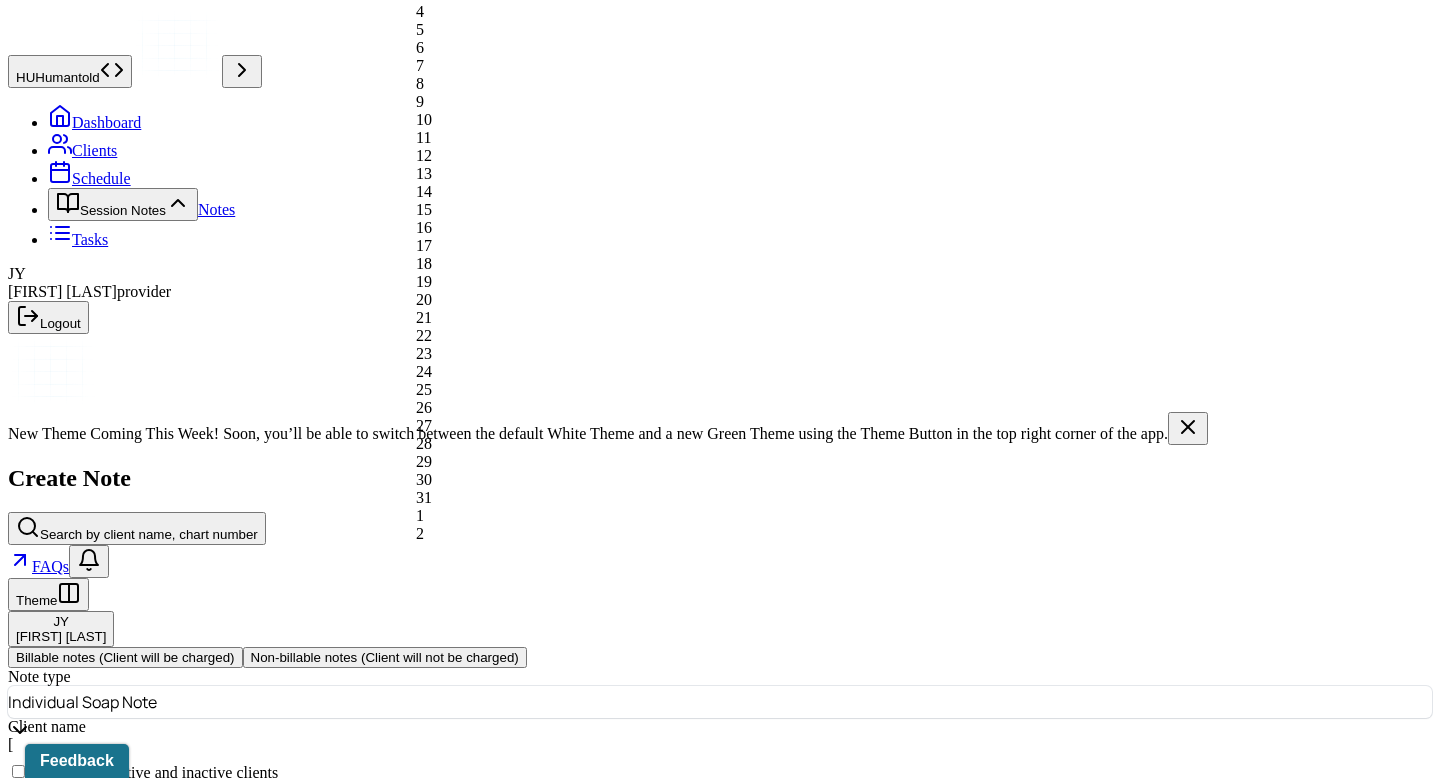 click on "Next Month" at bounding box center [567, -280] 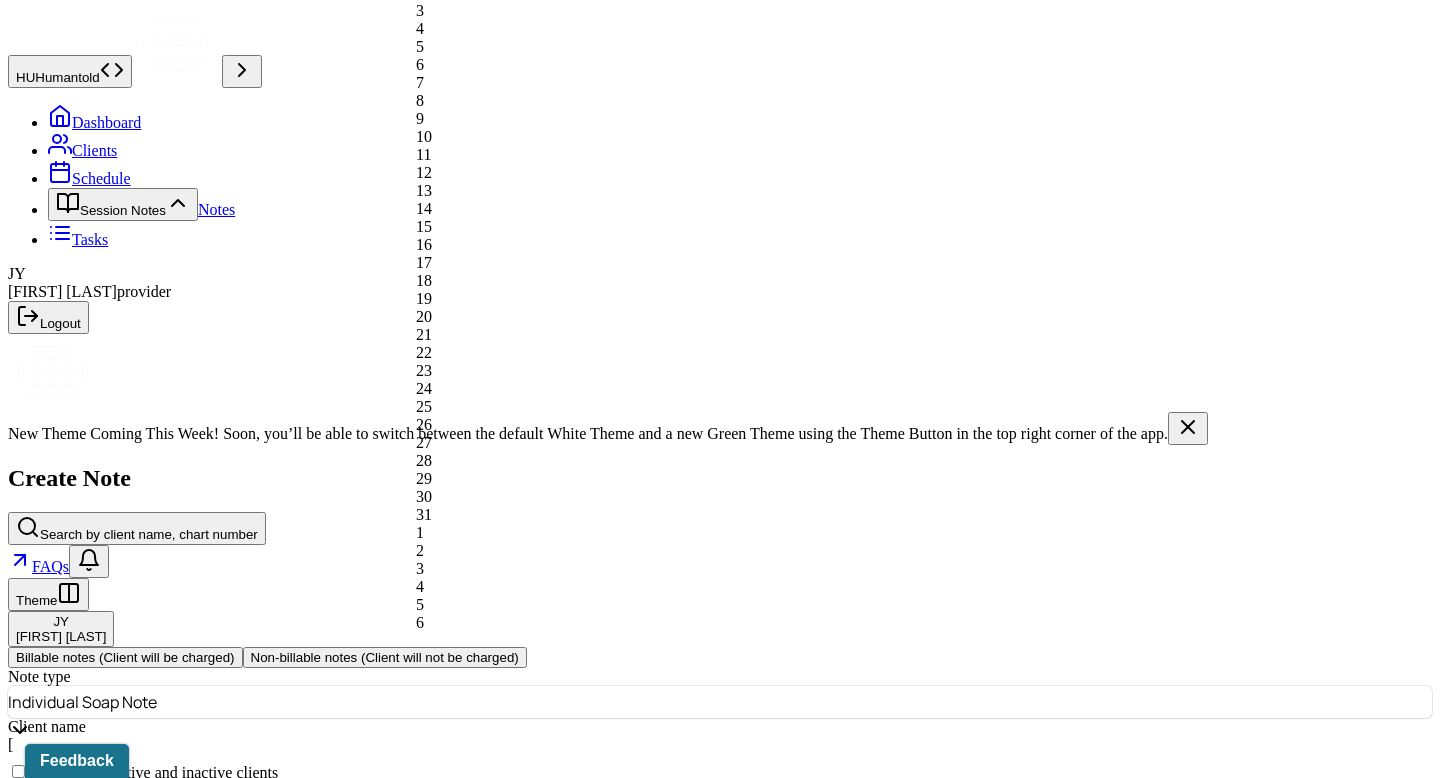 click on "5" at bounding box center [553, 47] 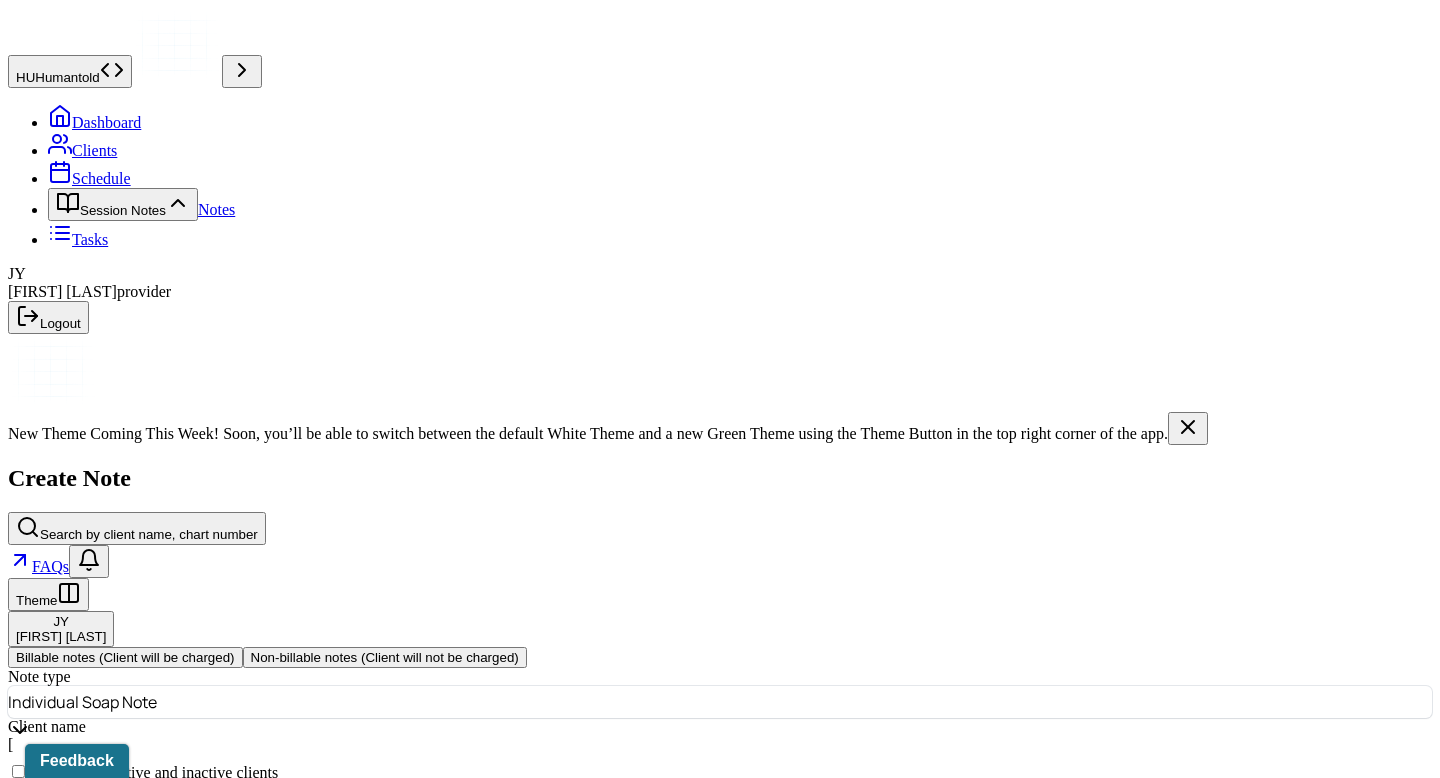 click on "Continue" at bounding box center [42, 1138] 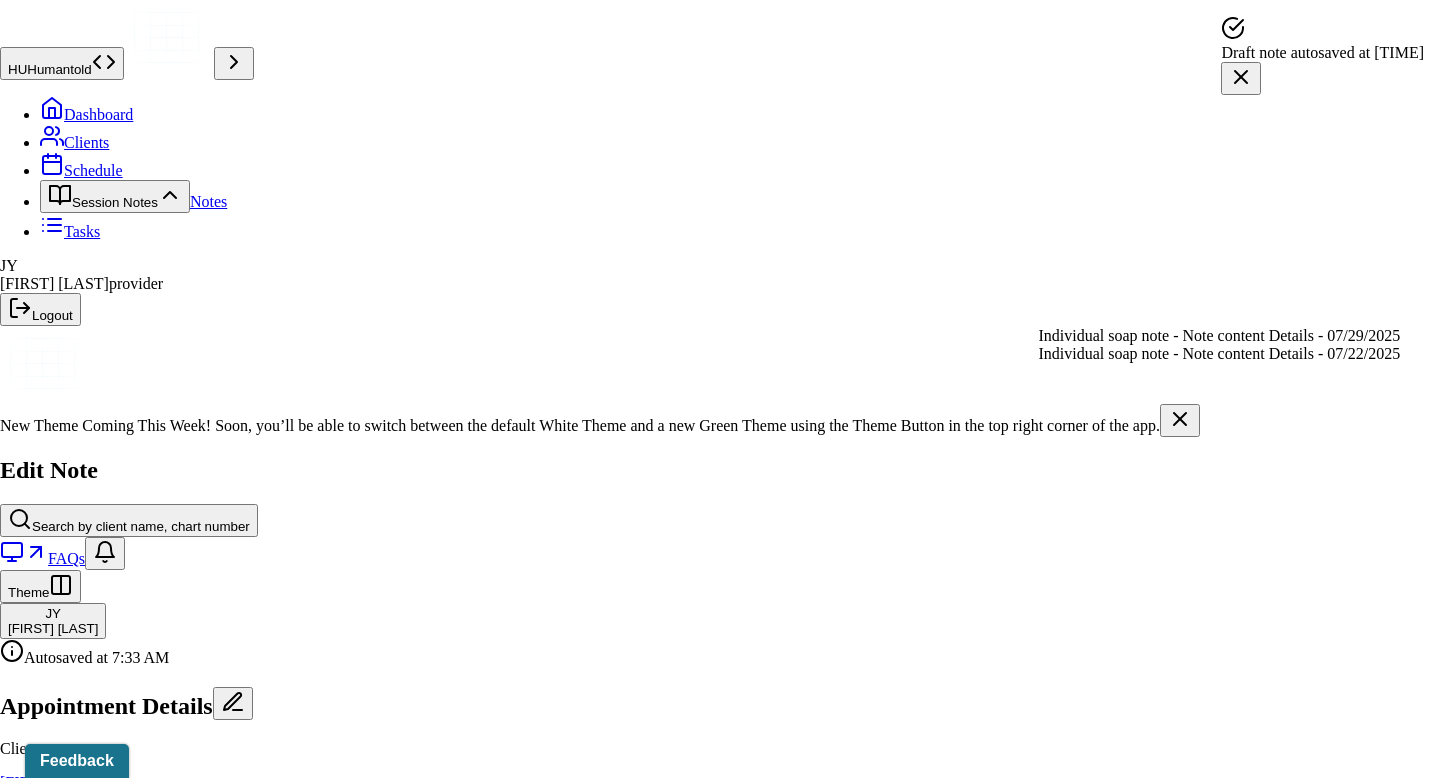 click on "Load previous session note" at bounding box center [101, 1300] 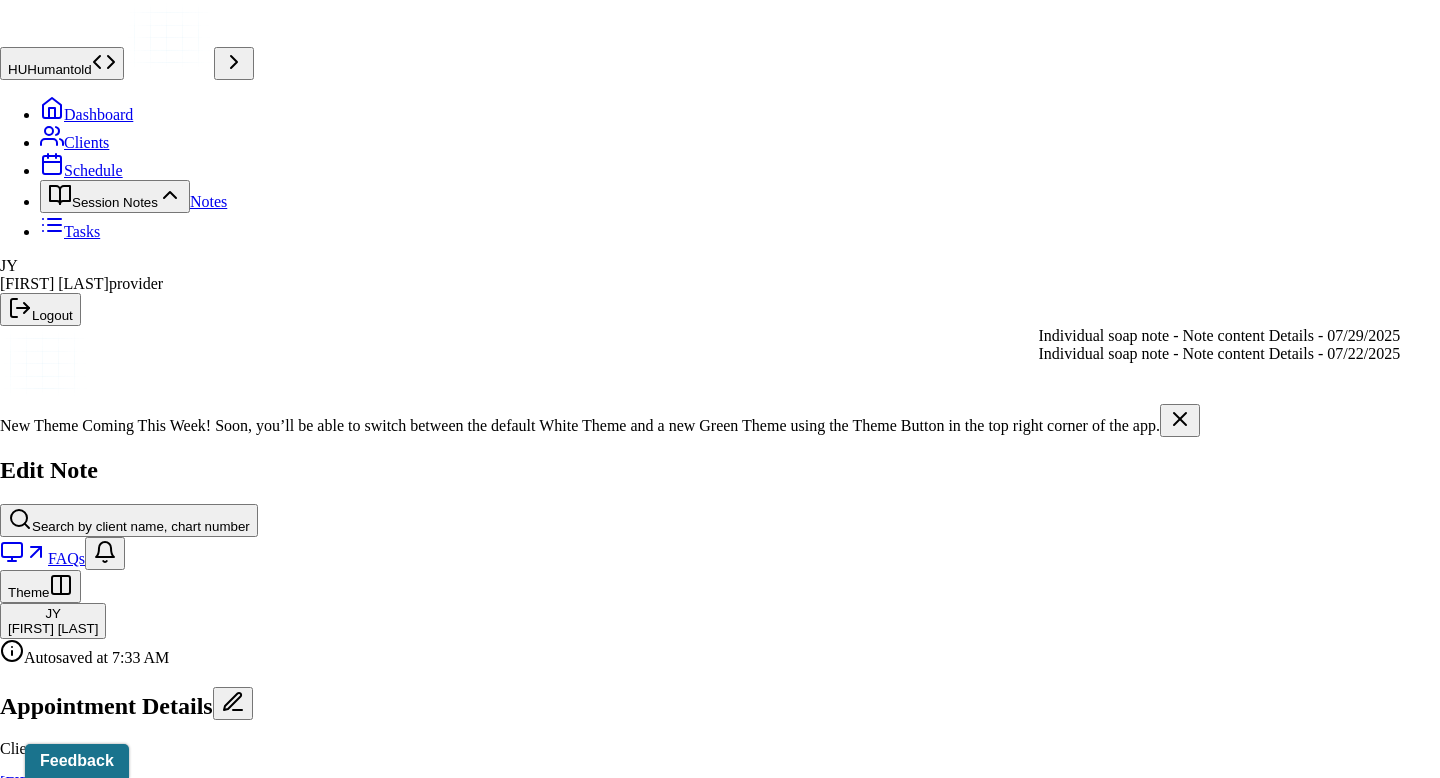 click on "Individual soap note   - Note content Details -   [DATE]" at bounding box center [1220, 336] 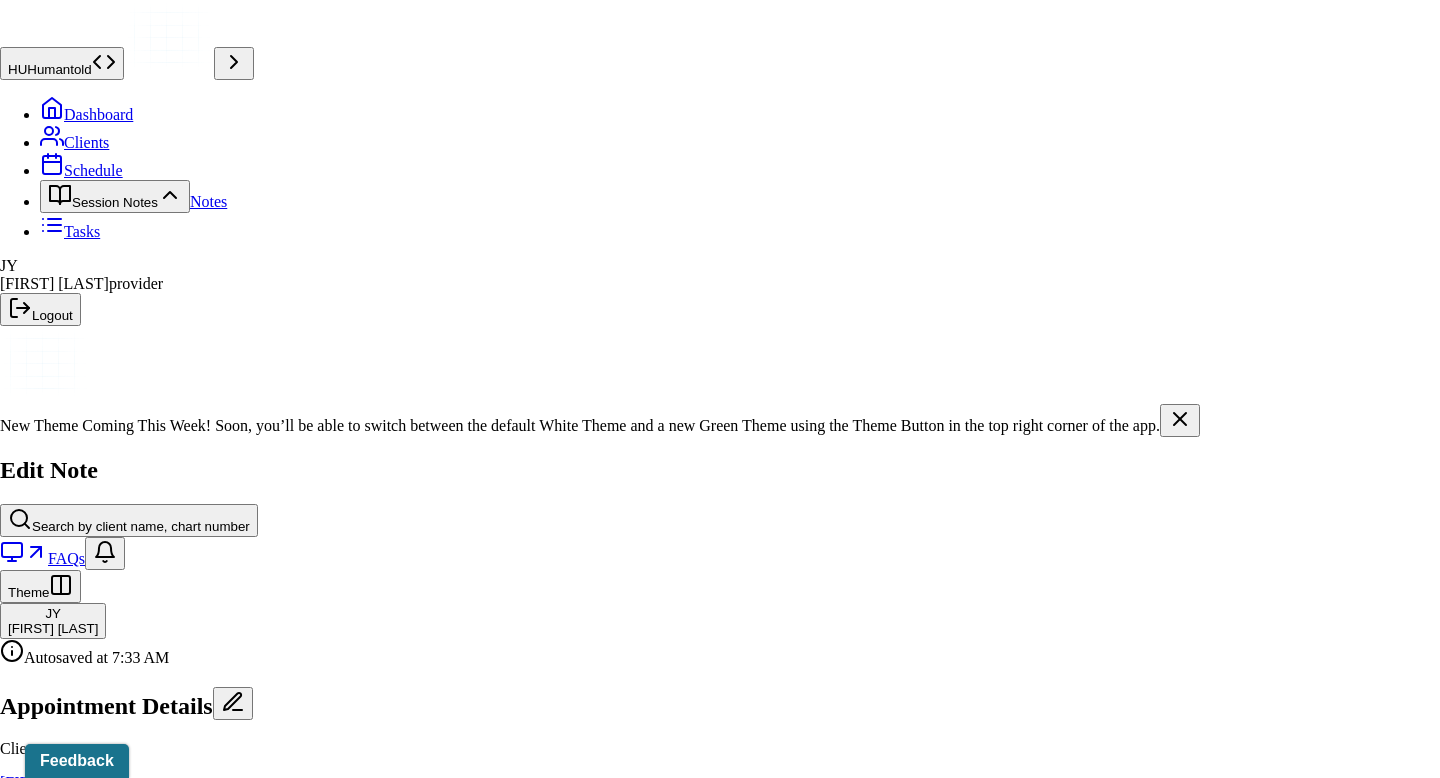 click on "Yes, Load Previous Note" at bounding box center [139, 4743] 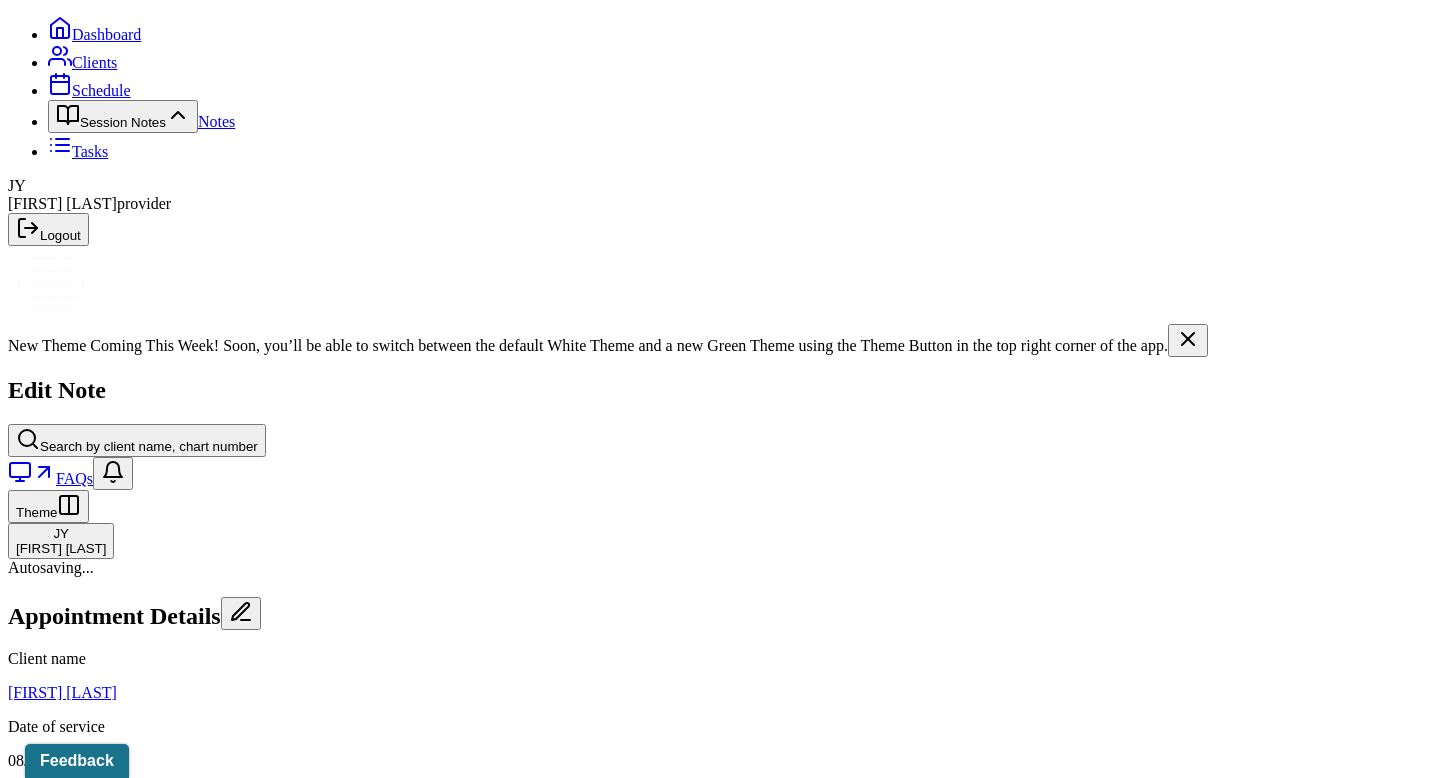 scroll, scrollTop: 110, scrollLeft: 0, axis: vertical 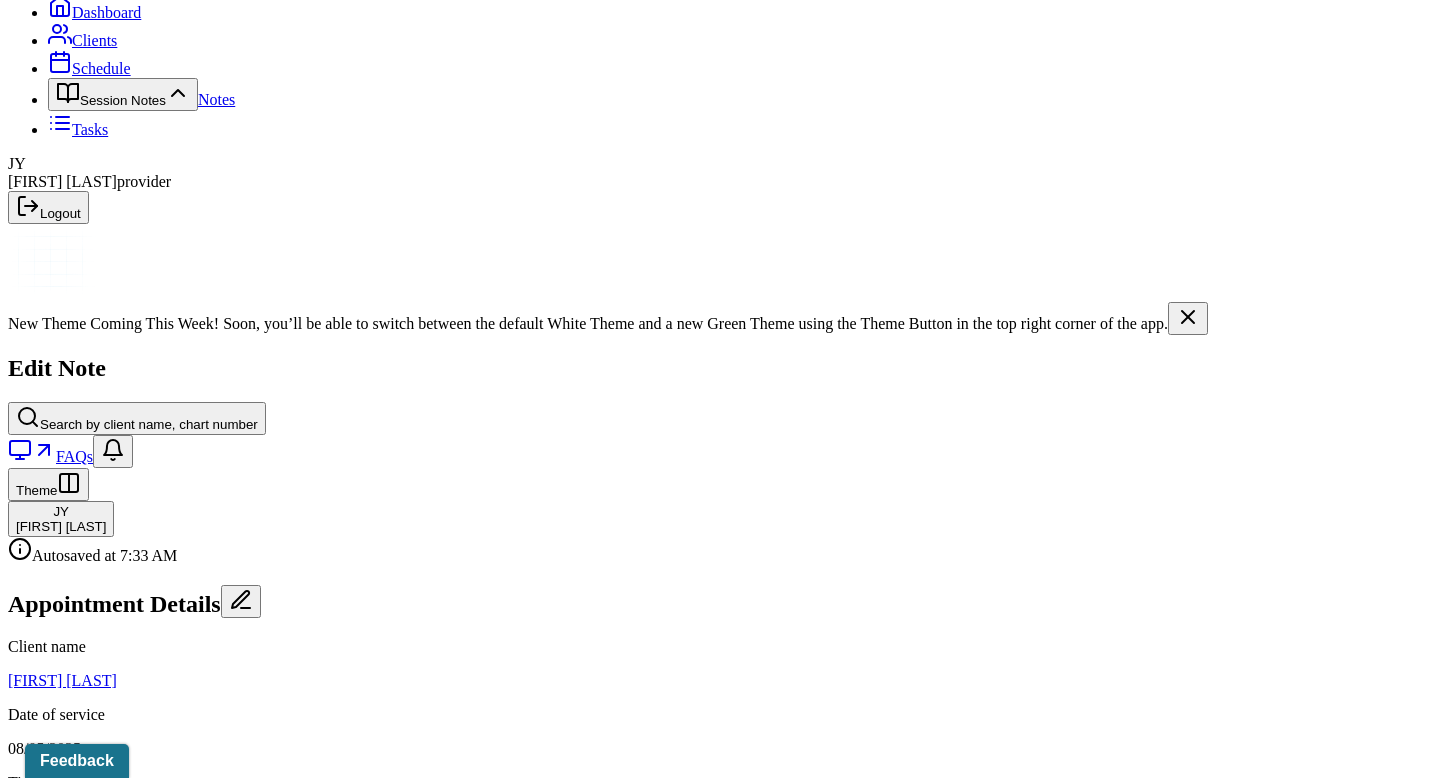 click on "Notes" at bounding box center (216, 99) 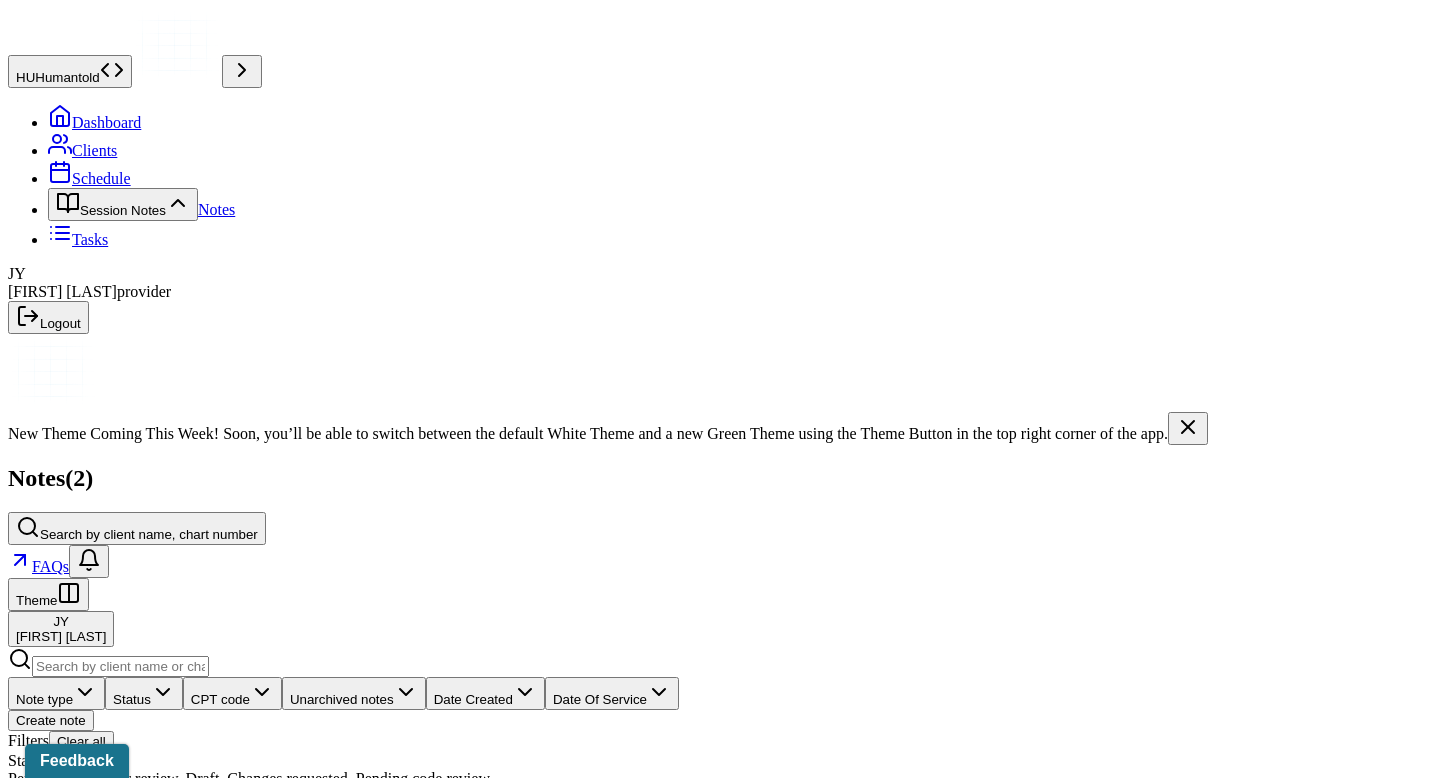 click on "Create note" at bounding box center [51, 720] 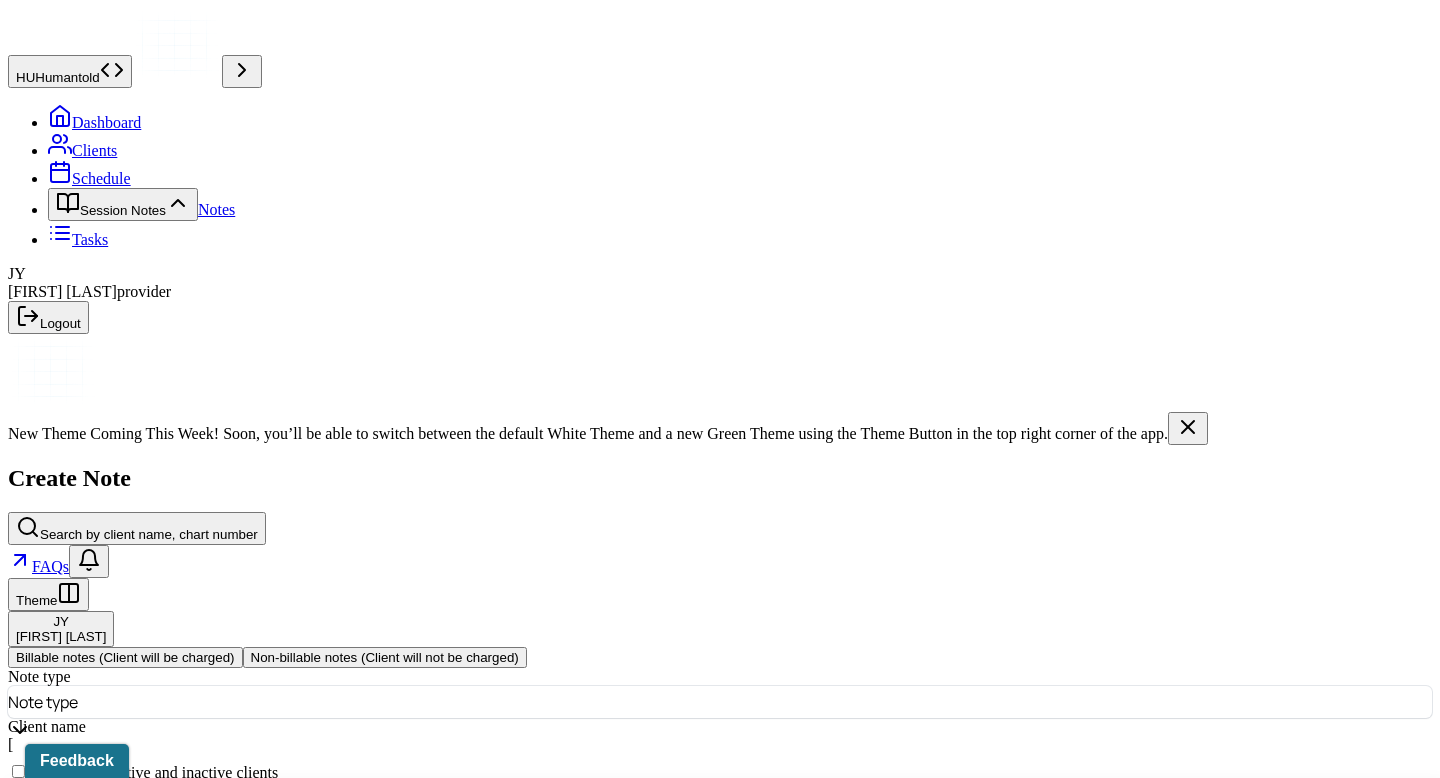 click at bounding box center (757, 702) 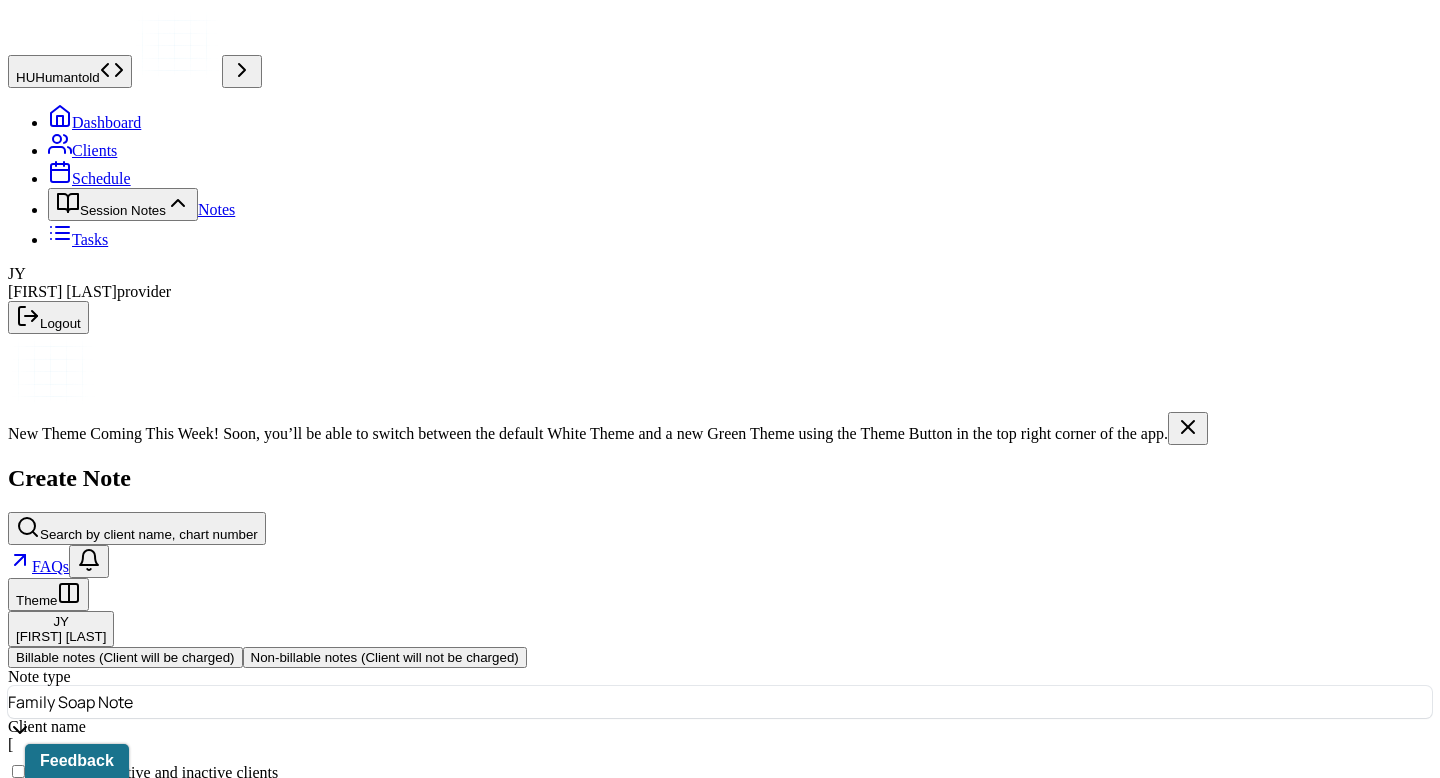 click on "Client name" at bounding box center (720, 816) 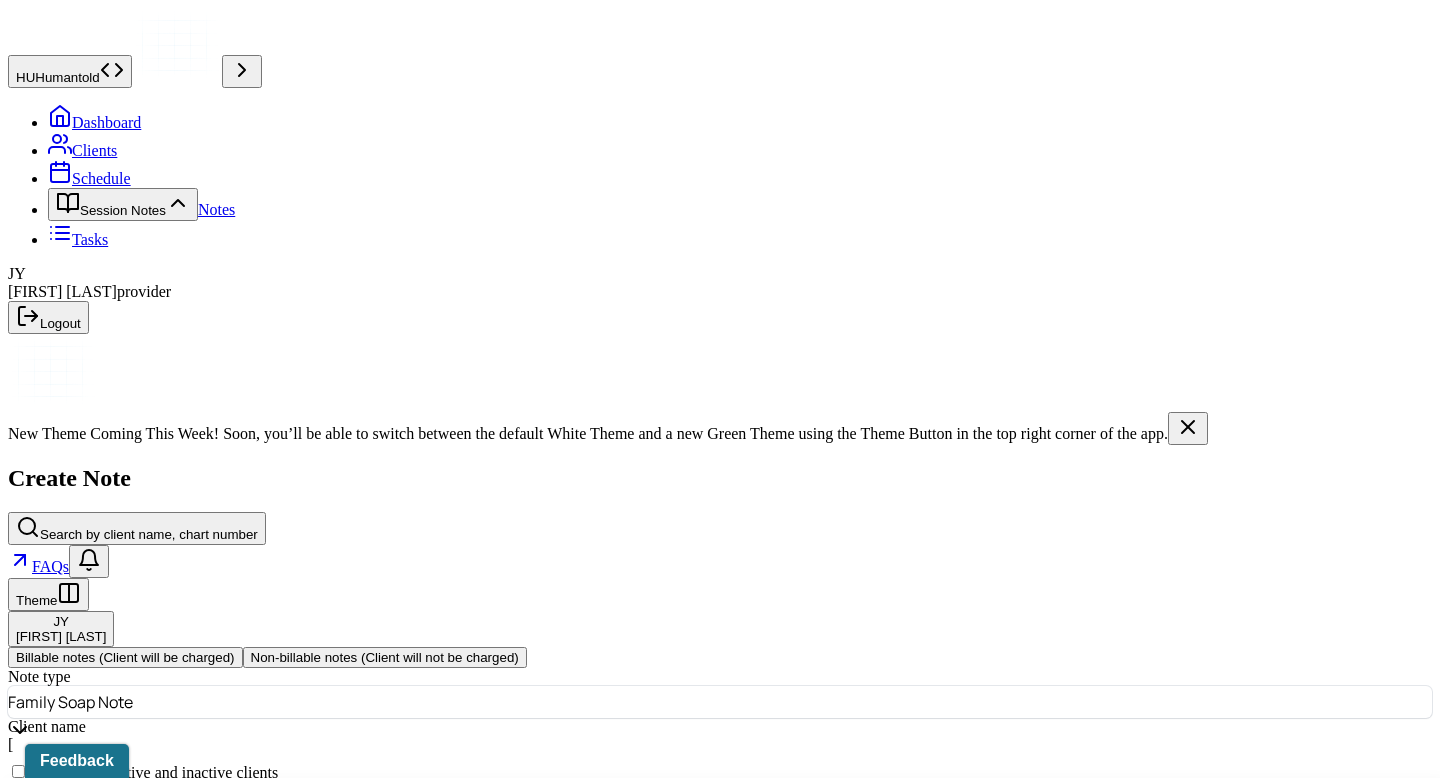 click on "[FIRST] [LAST] - Family therapy" at bounding box center (118, 851) 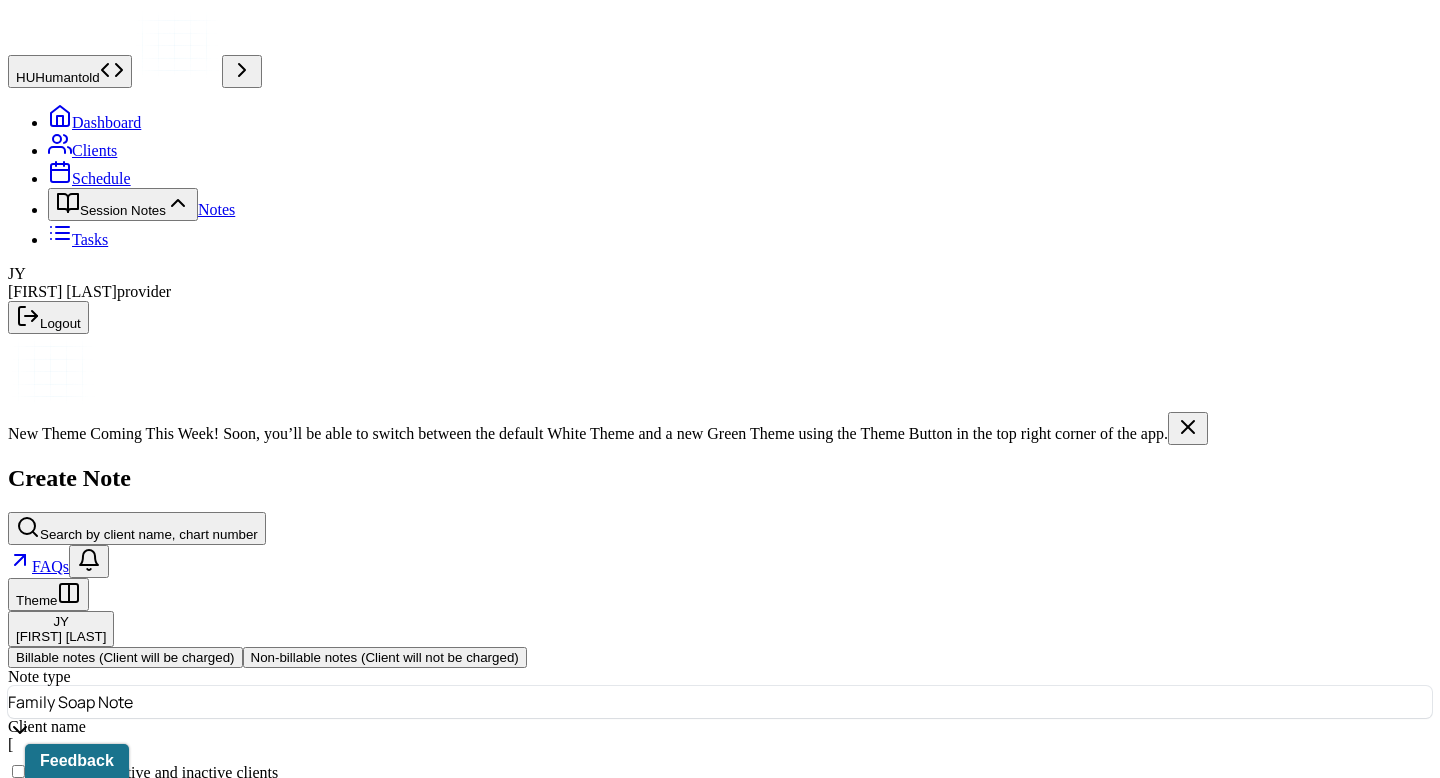 click on "[MONTH] [DAY], [YEAR]" at bounding box center [96, 1005] 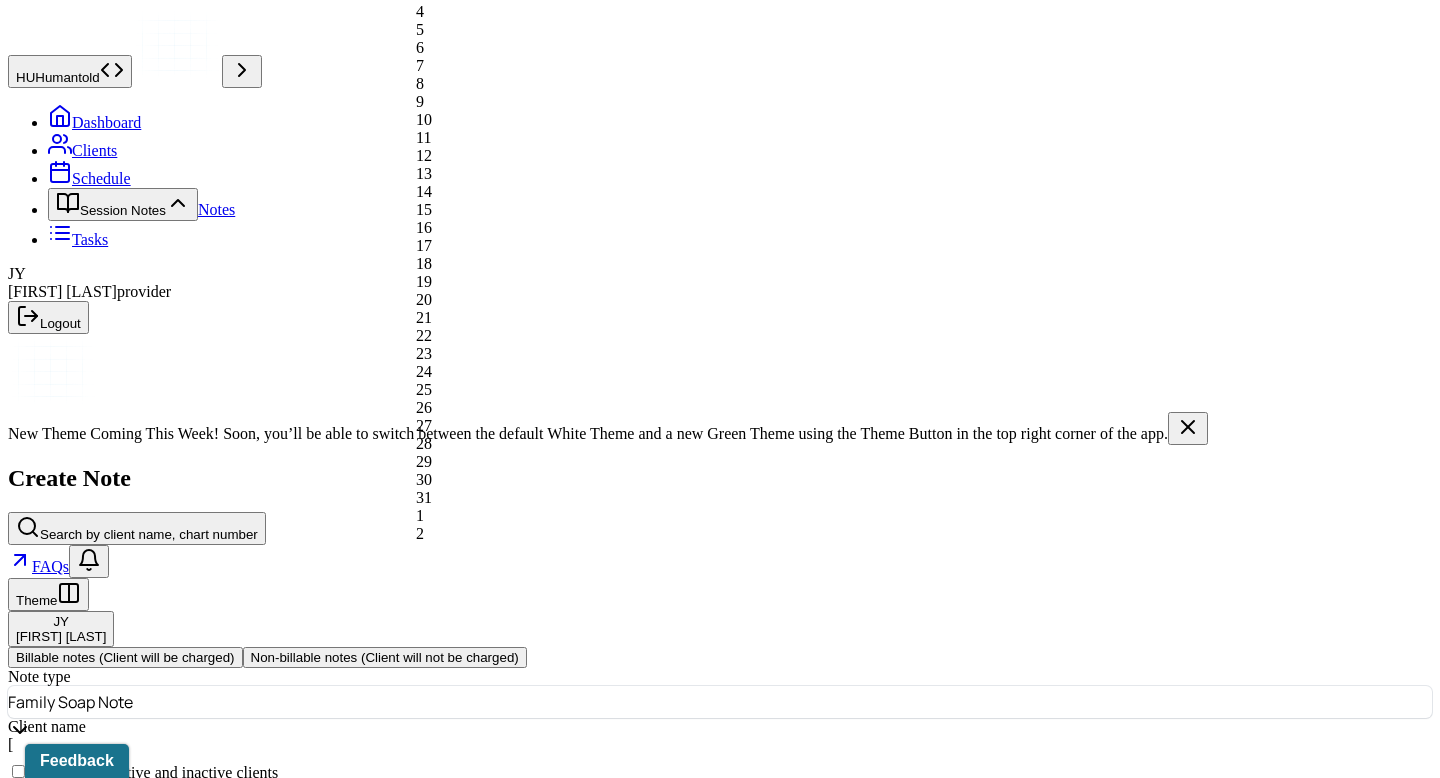 click on "Next Month" at bounding box center [567, -280] 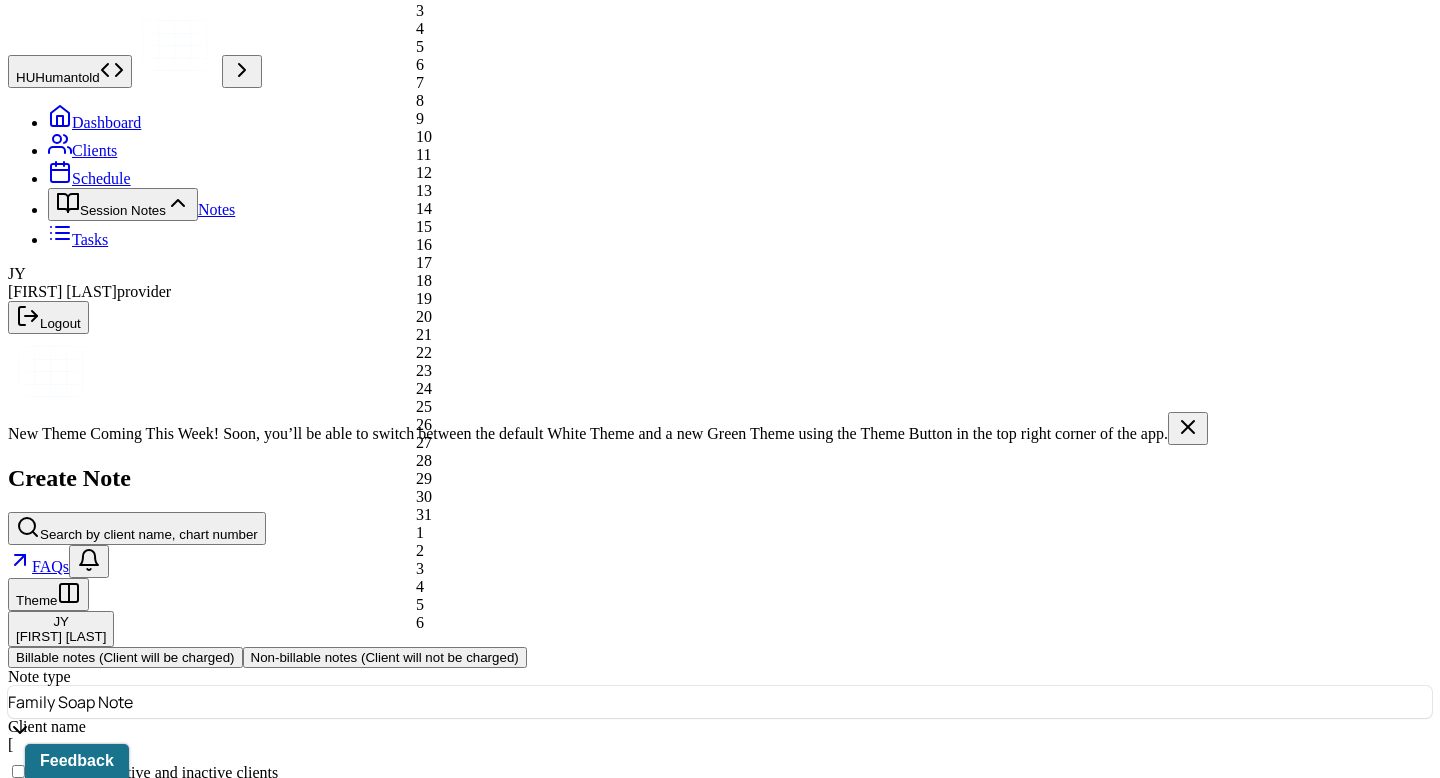 click on "5" at bounding box center (553, 47) 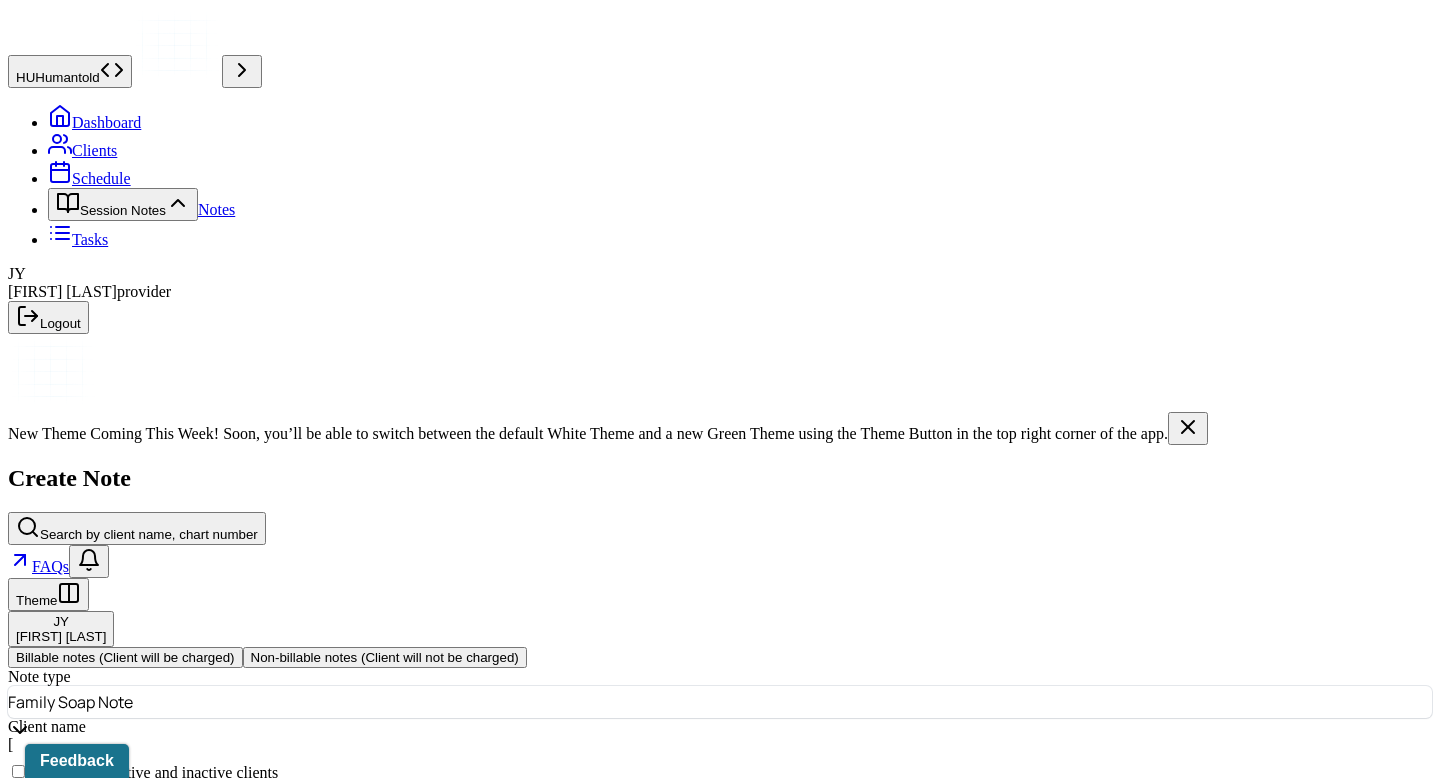 click on "Continue" at bounding box center [42, 1138] 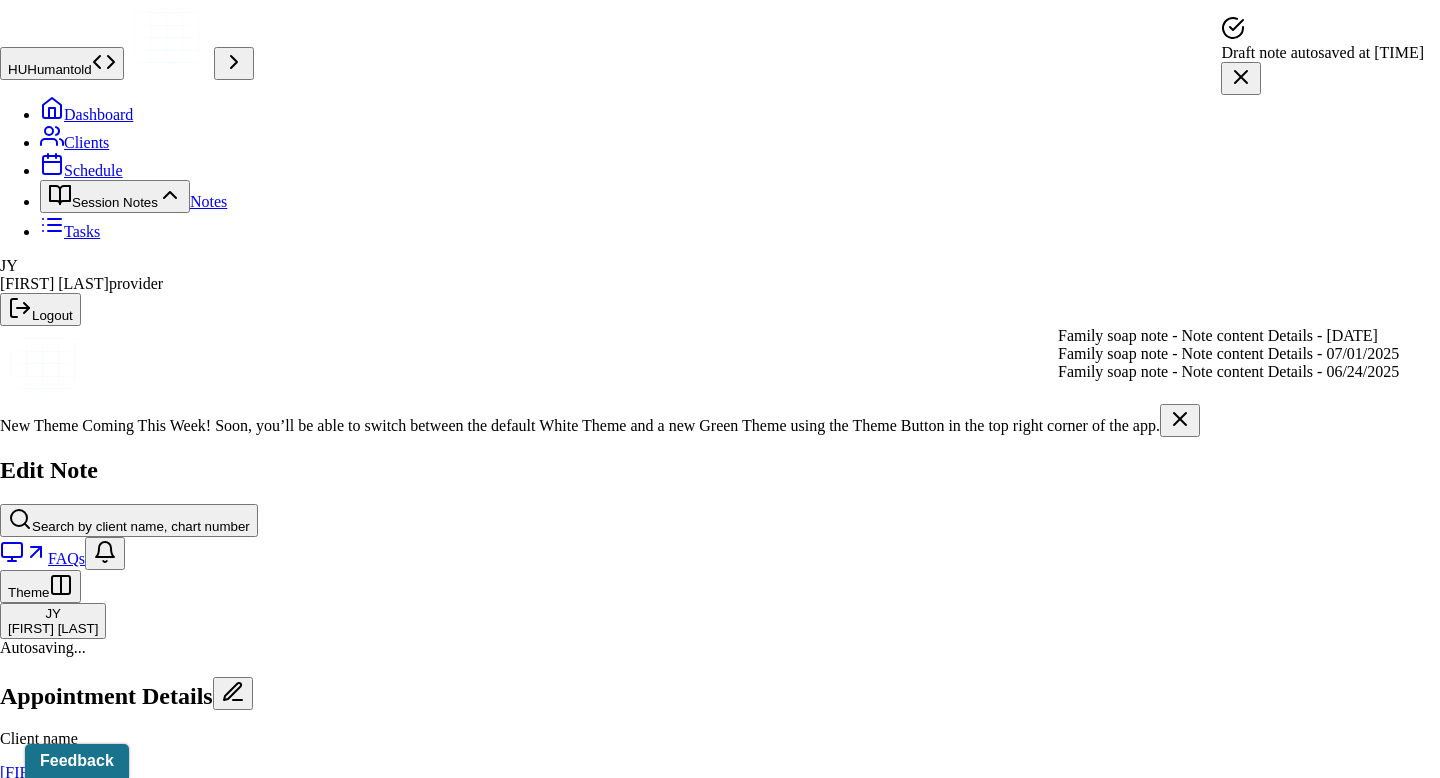 click on "Load previous session note" at bounding box center [101, 1222] 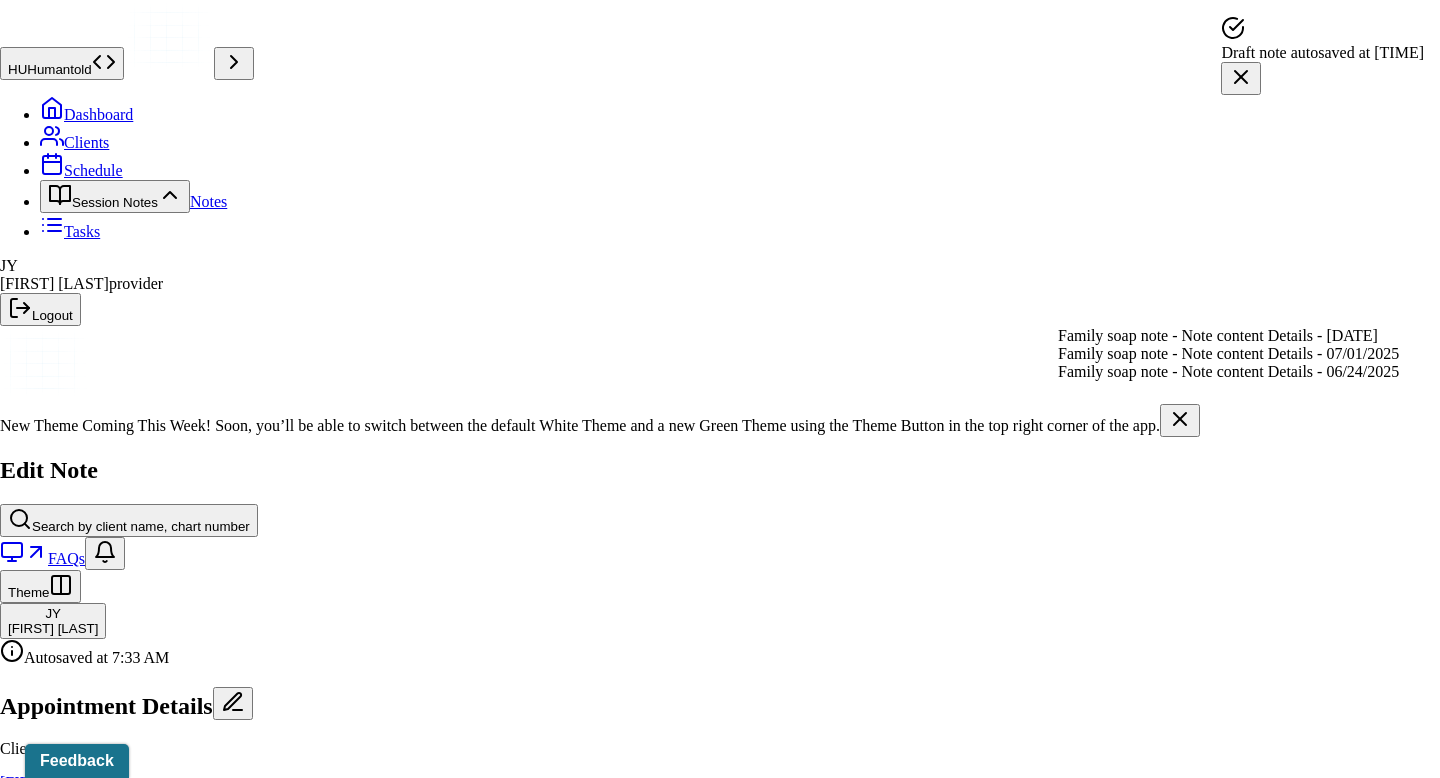 click on "Family soap note   - Note content Details -   [DATE]" at bounding box center (1228, 336) 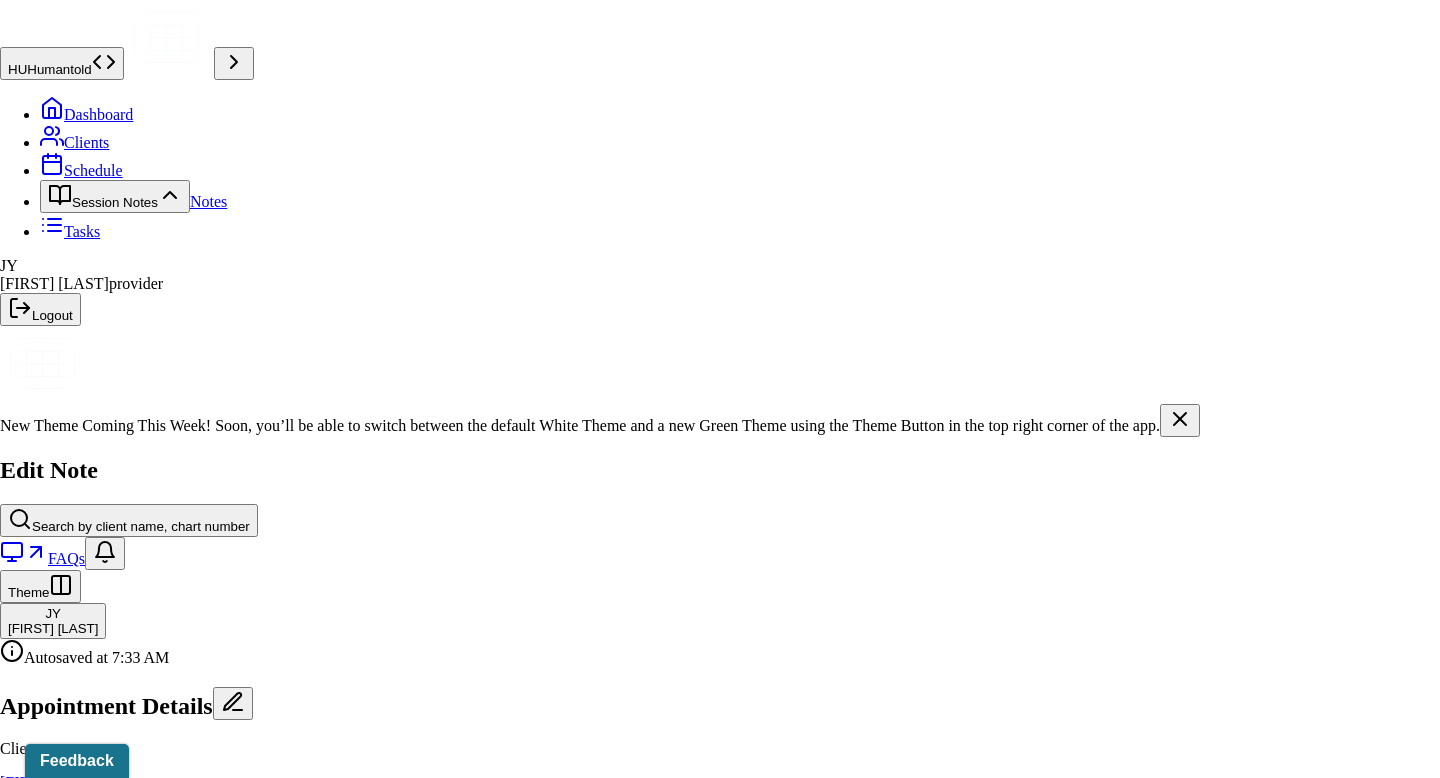 click on "Yes, Load Previous Note" at bounding box center [139, 4771] 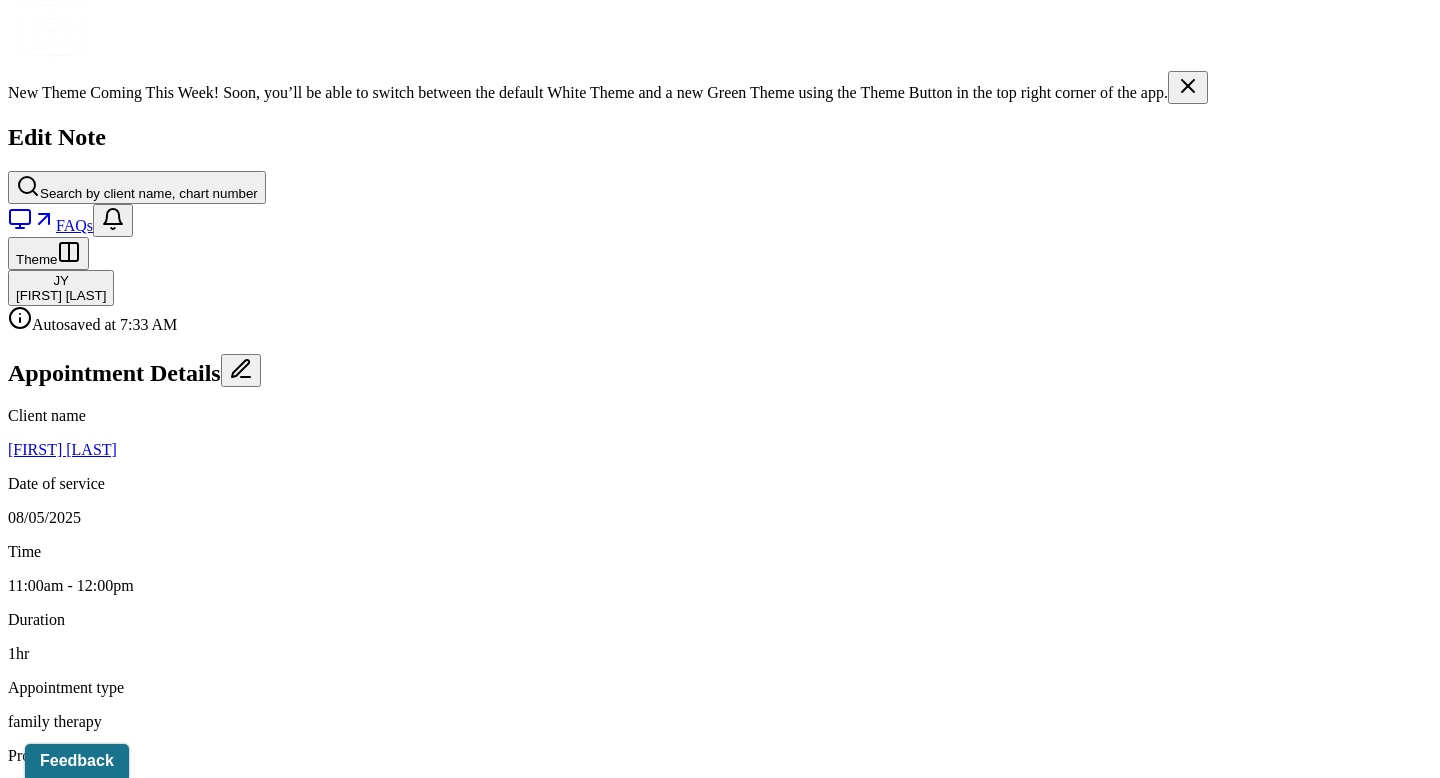 scroll, scrollTop: 338, scrollLeft: 0, axis: vertical 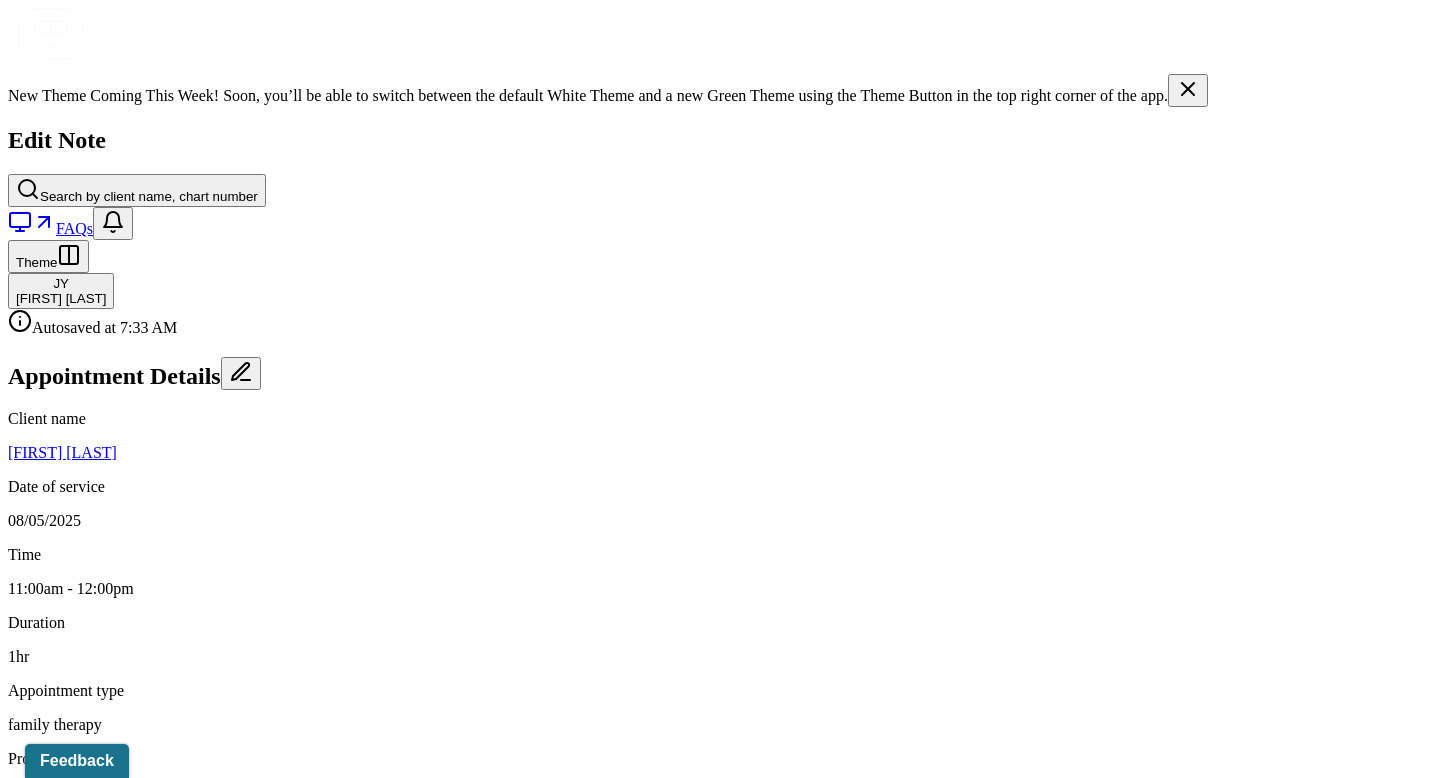 click on "Office" at bounding box center (39, 1357) 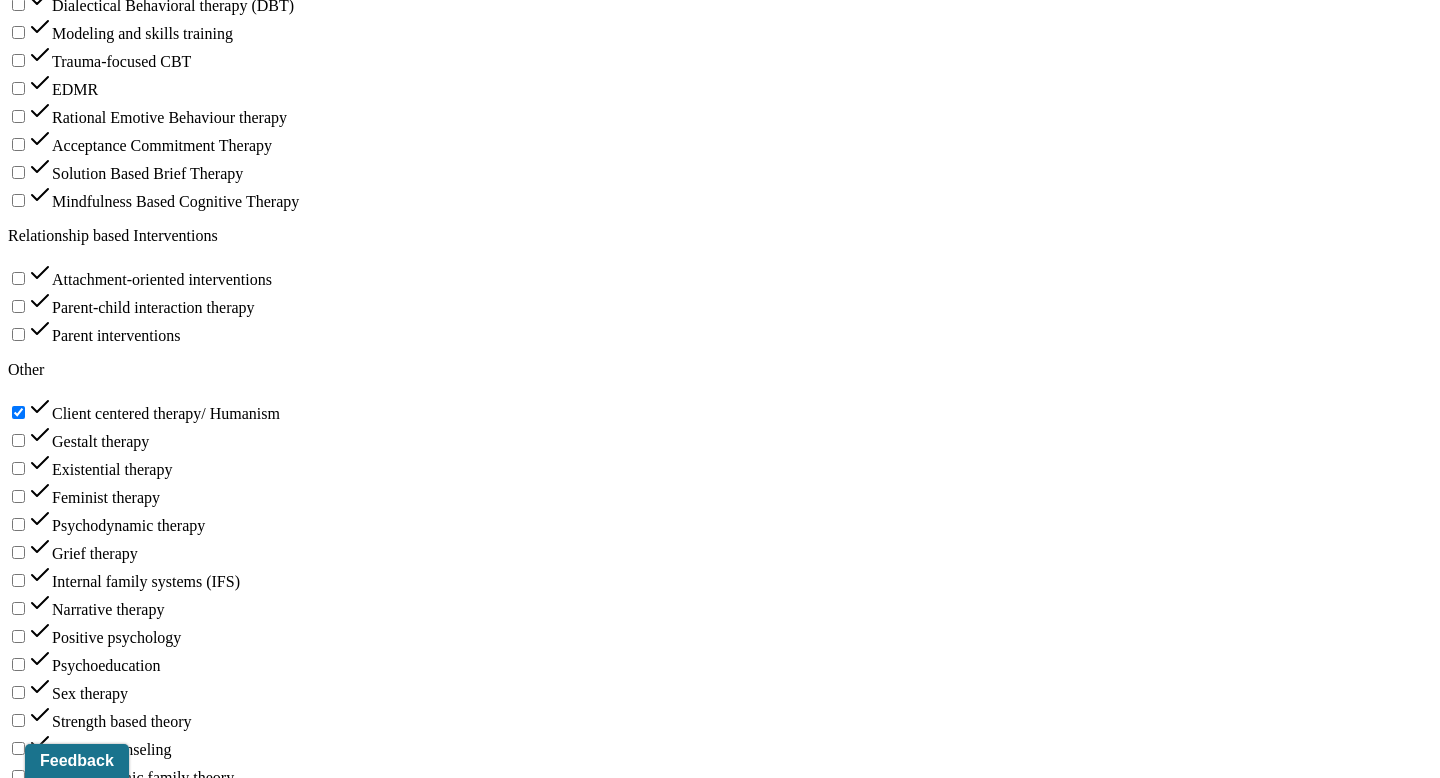 scroll, scrollTop: 2854, scrollLeft: 0, axis: vertical 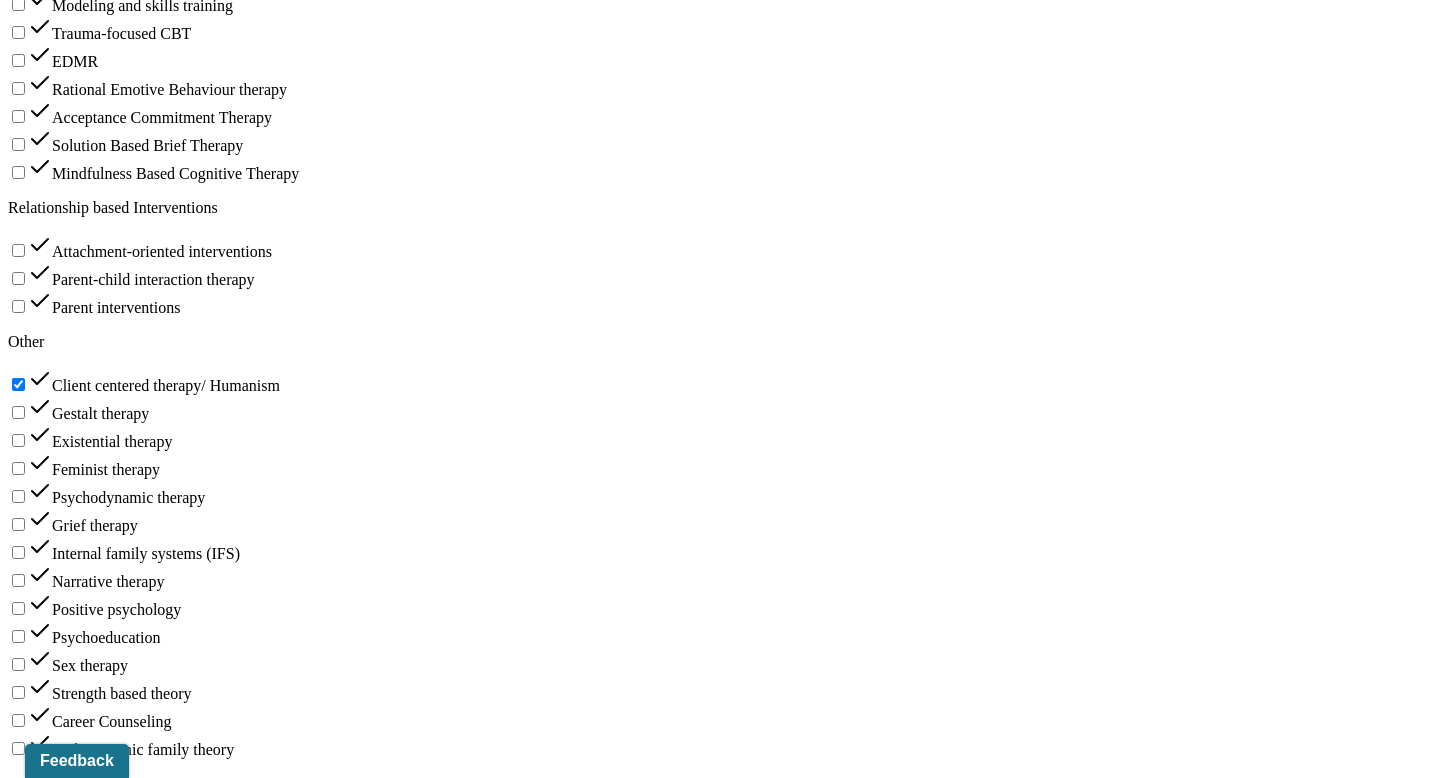 click on "Notes" at bounding box center (216, -2645) 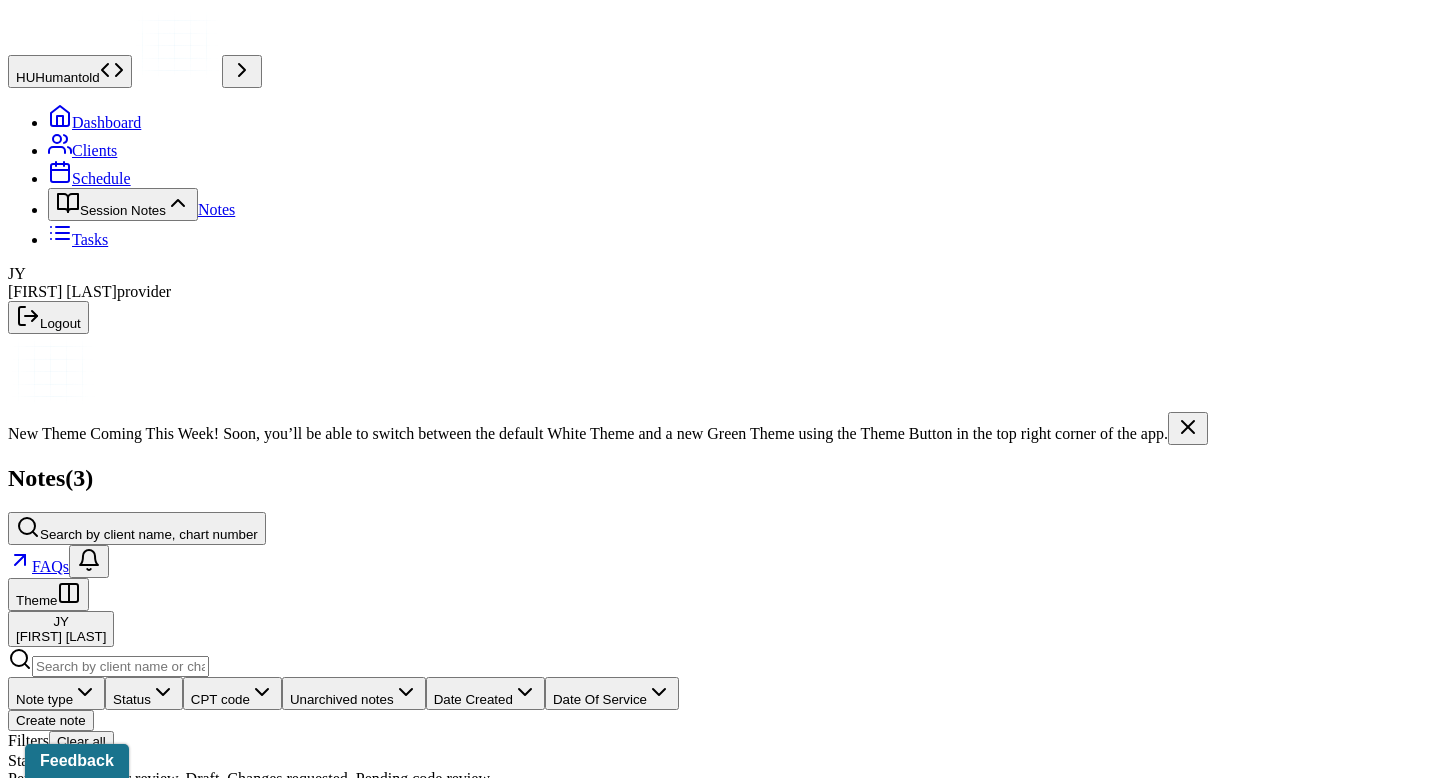 click on "Individual soap note" at bounding box center (271, 946) 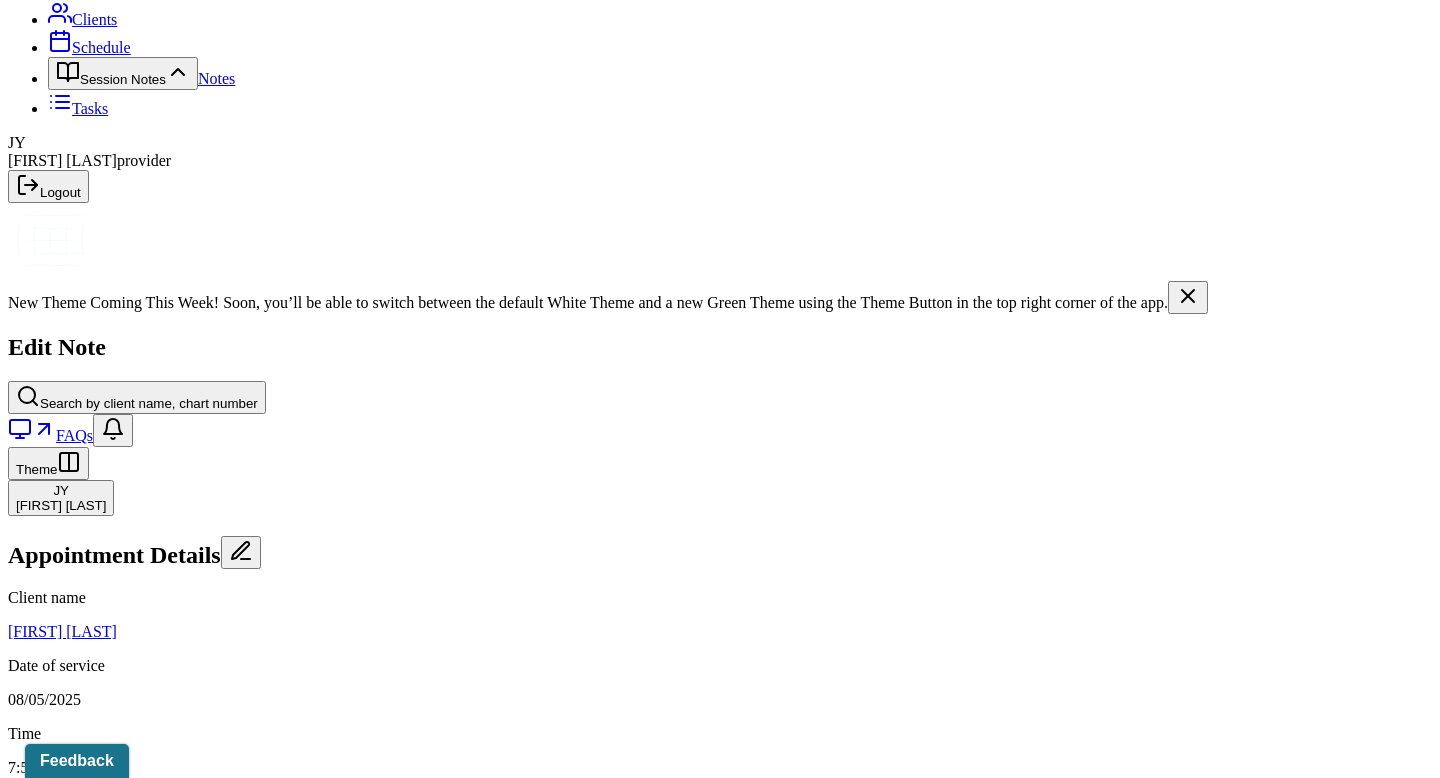 scroll, scrollTop: 135, scrollLeft: 0, axis: vertical 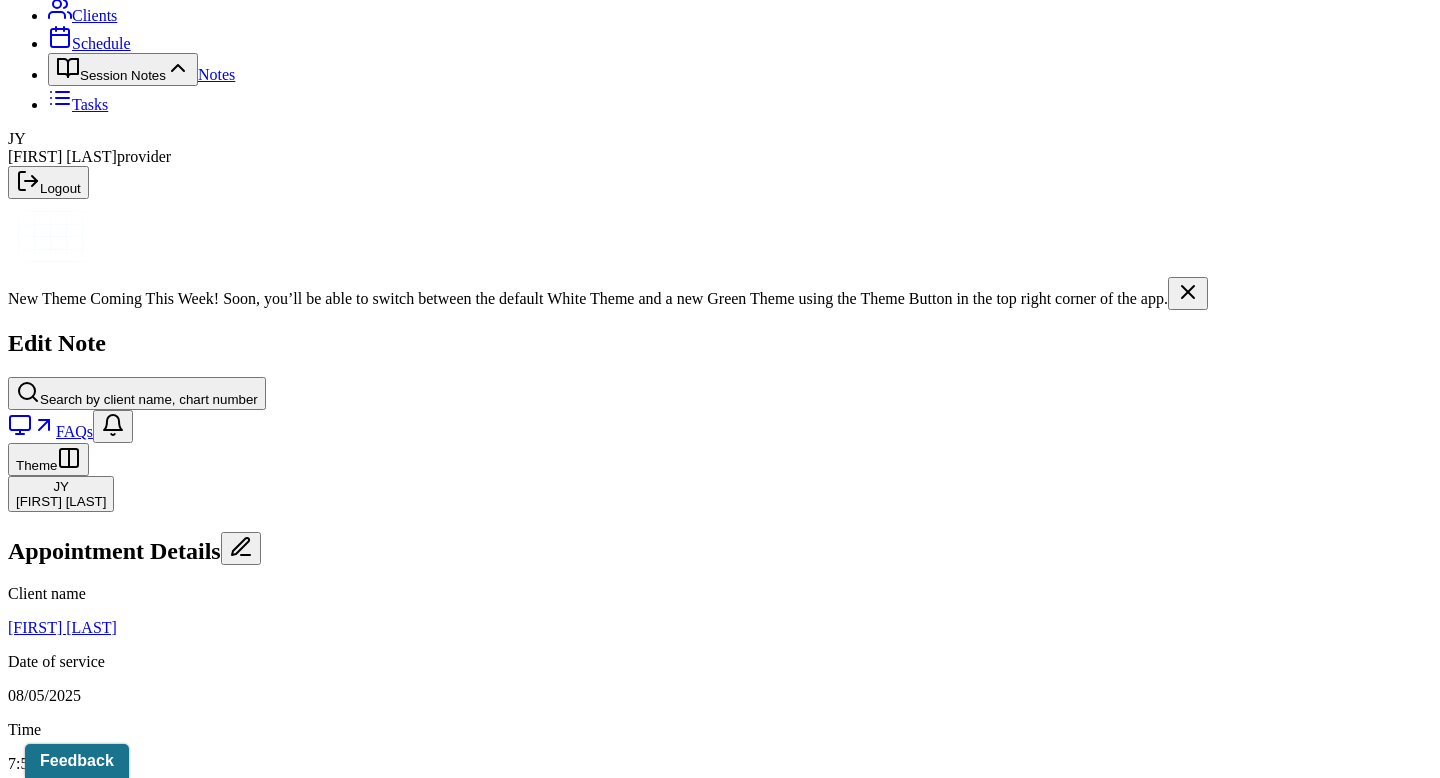 click on "Notes" at bounding box center (216, 74) 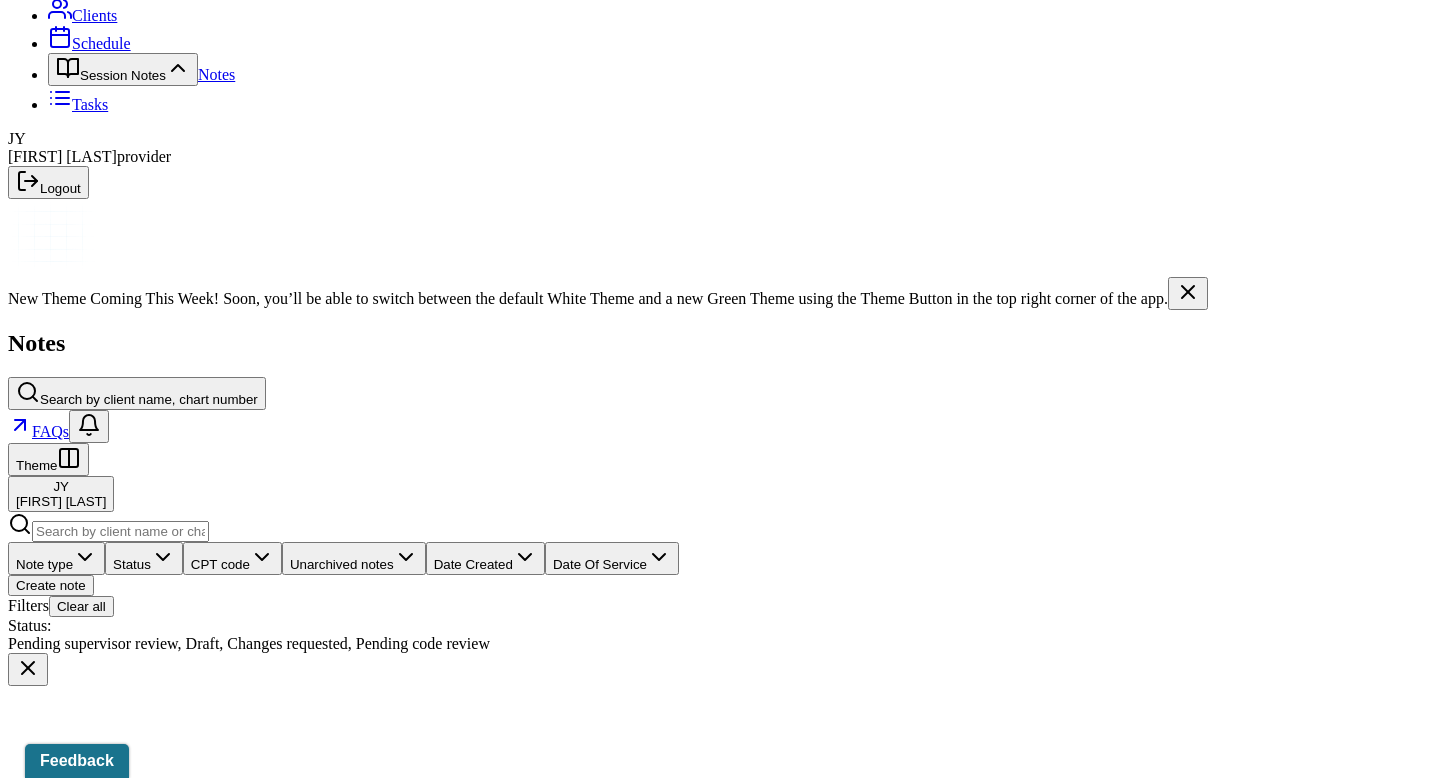 scroll, scrollTop: 0, scrollLeft: 0, axis: both 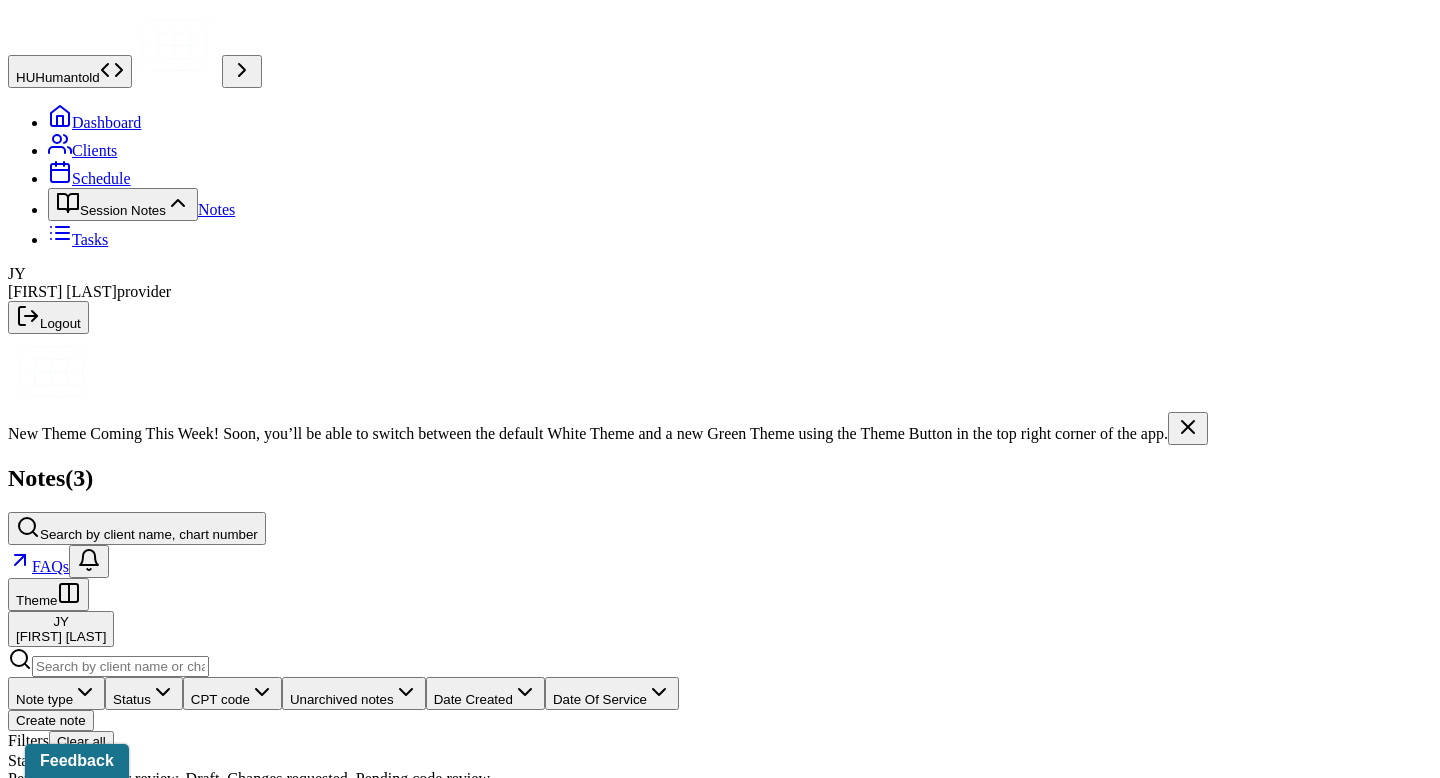 click on "Dashboard" at bounding box center [94, 122] 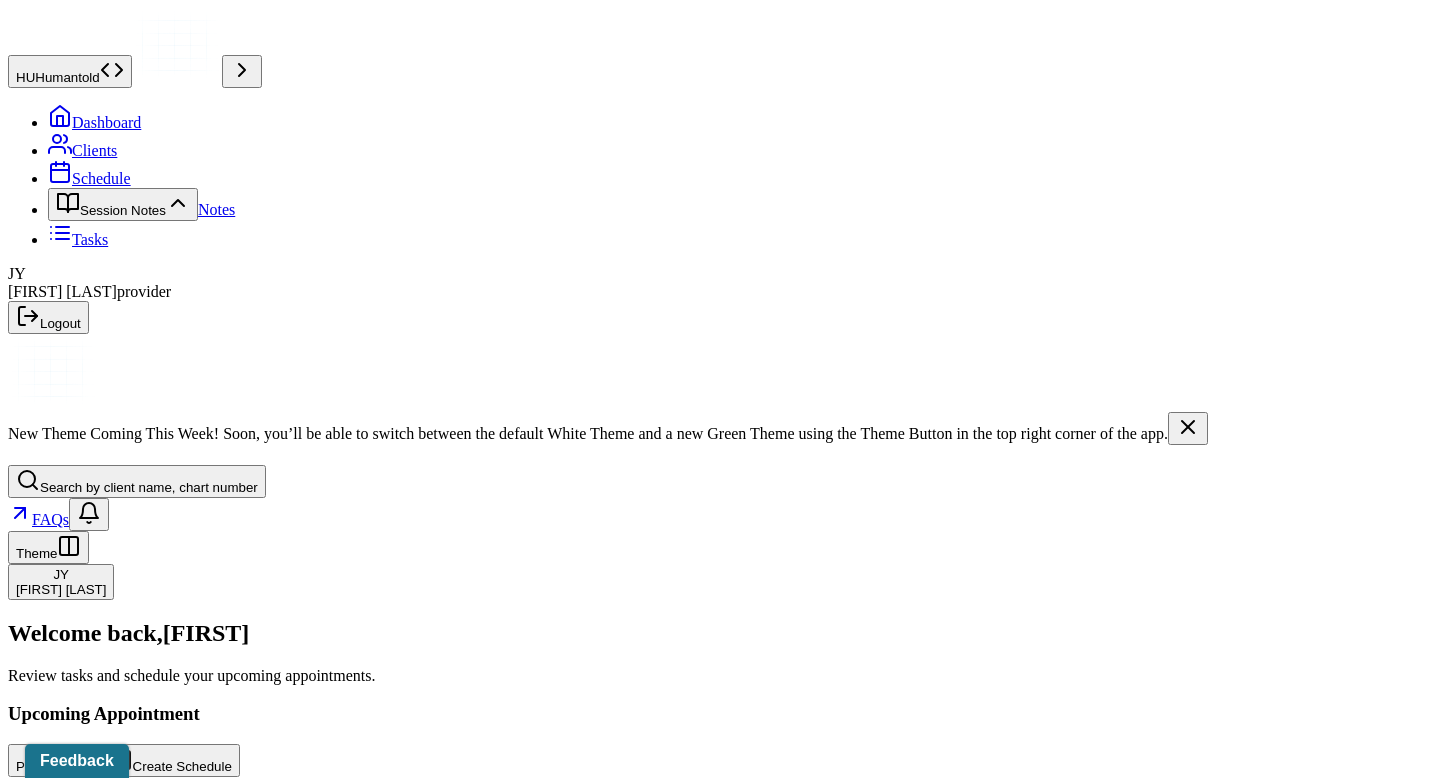click on "Notes" at bounding box center (216, 209) 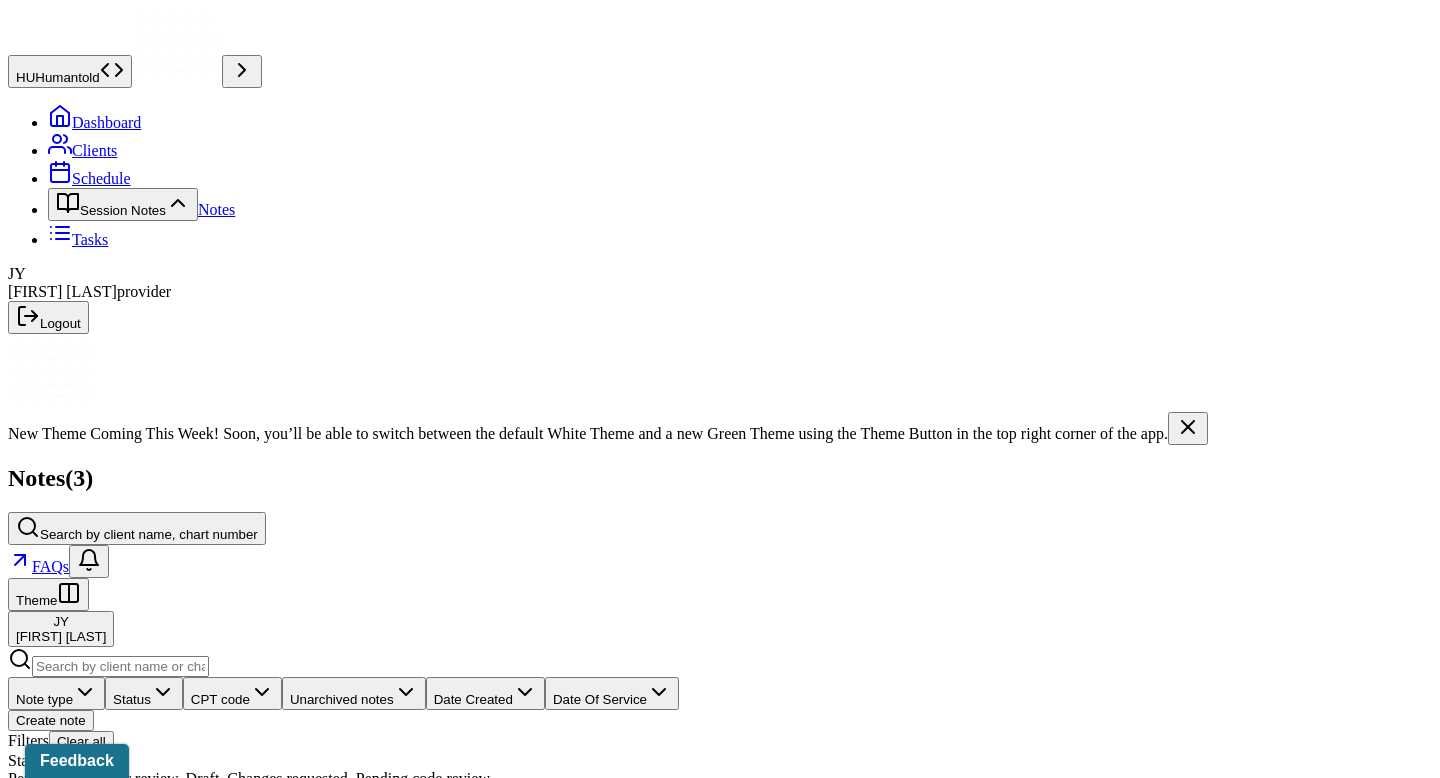 click on "Individual soap note" at bounding box center [271, 946] 